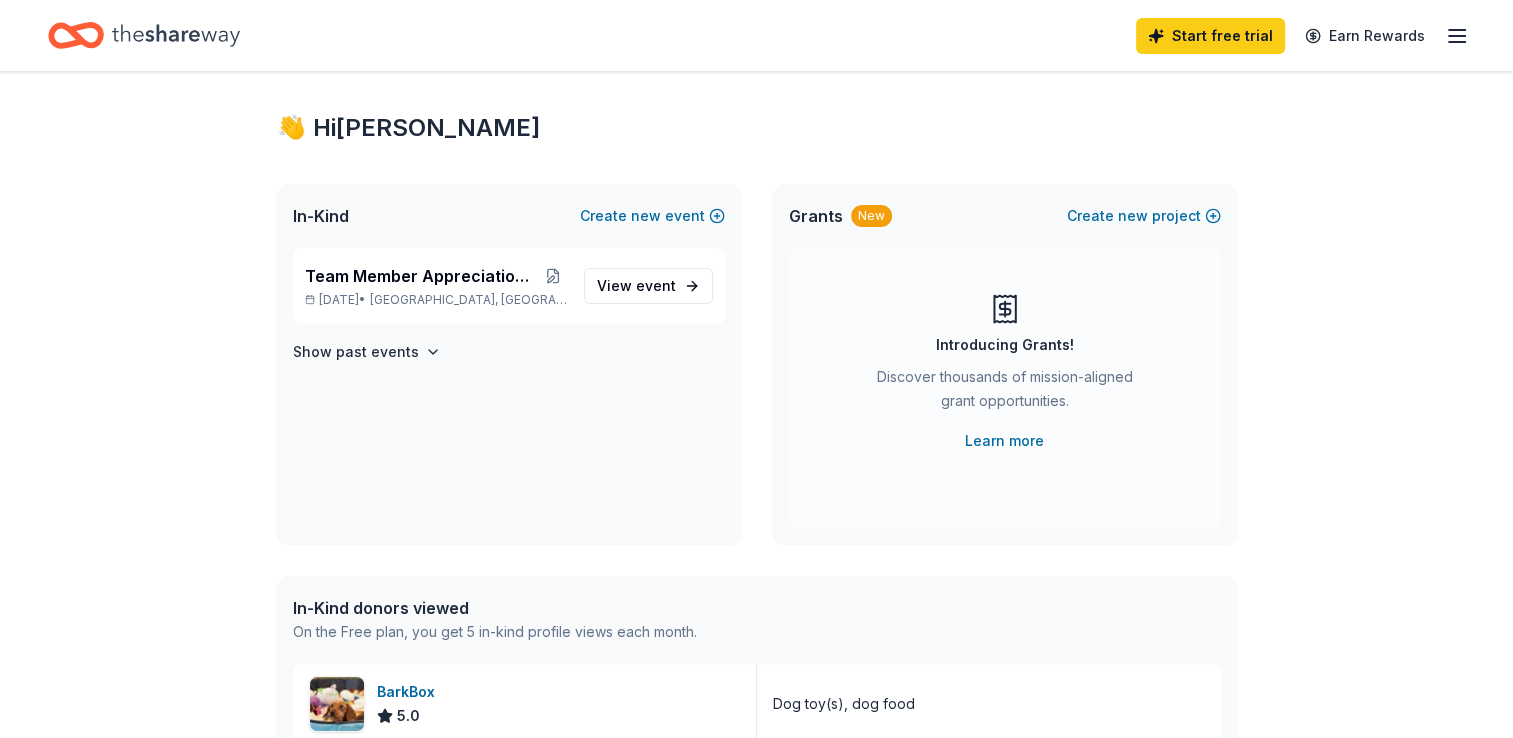 scroll, scrollTop: 0, scrollLeft: 0, axis: both 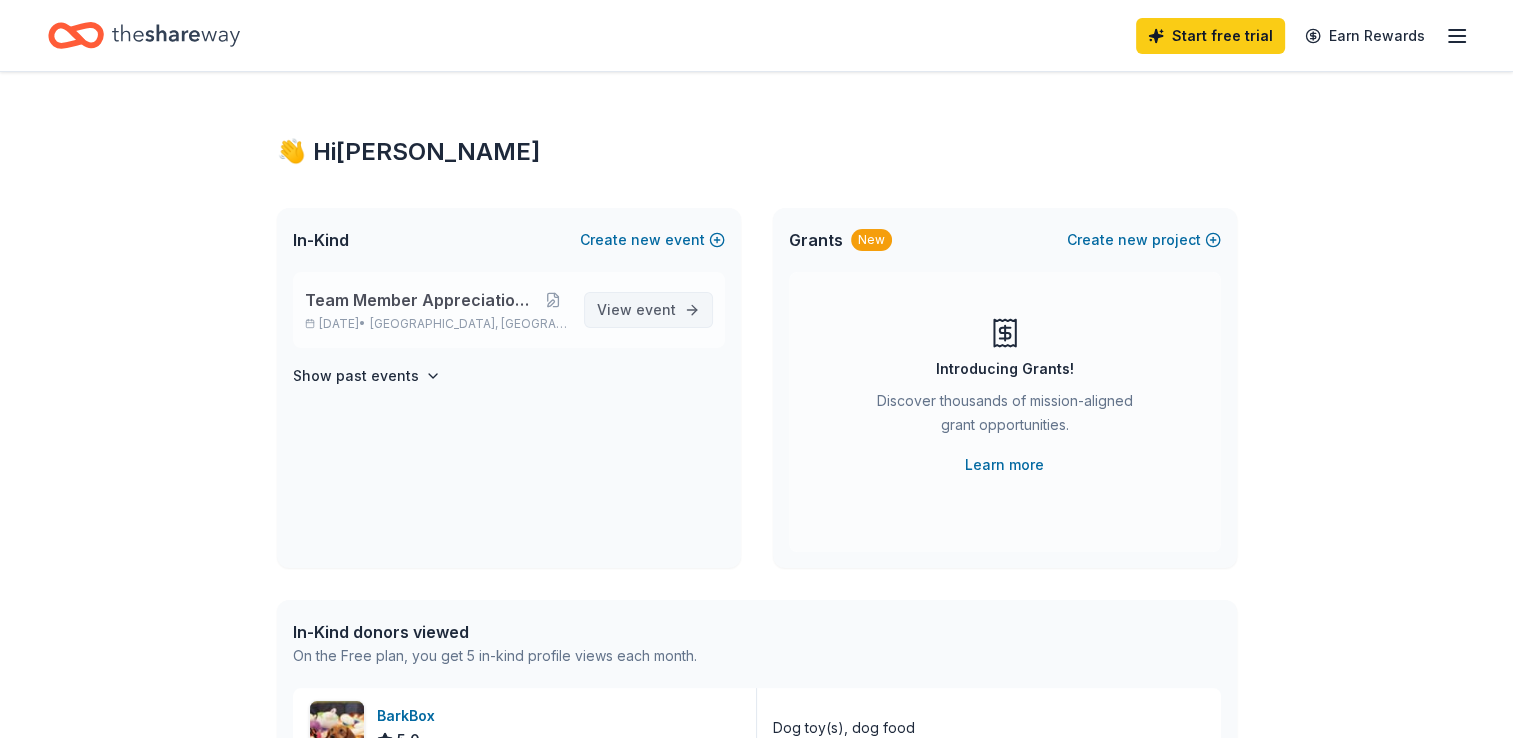 click on "View   event" at bounding box center (636, 310) 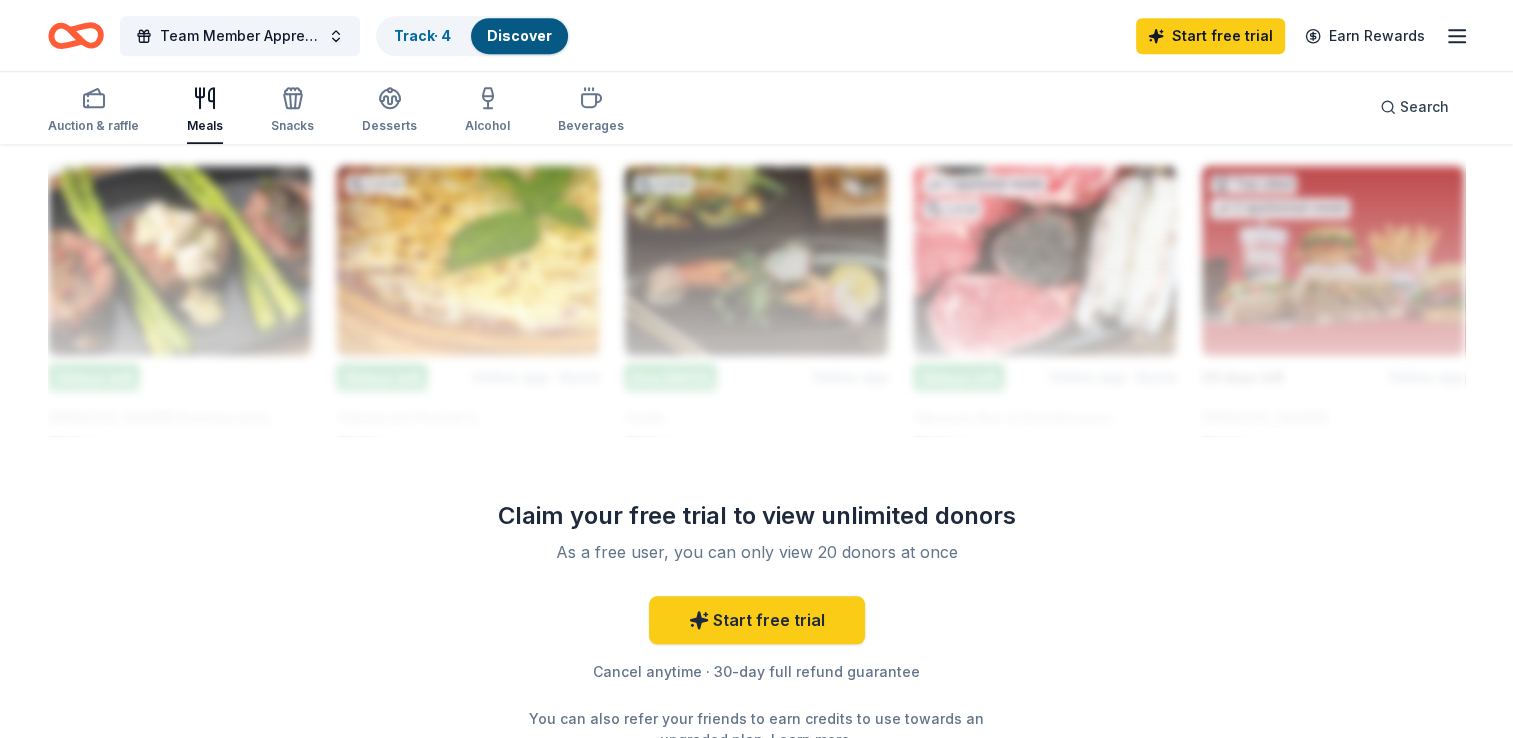 scroll, scrollTop: 1800, scrollLeft: 0, axis: vertical 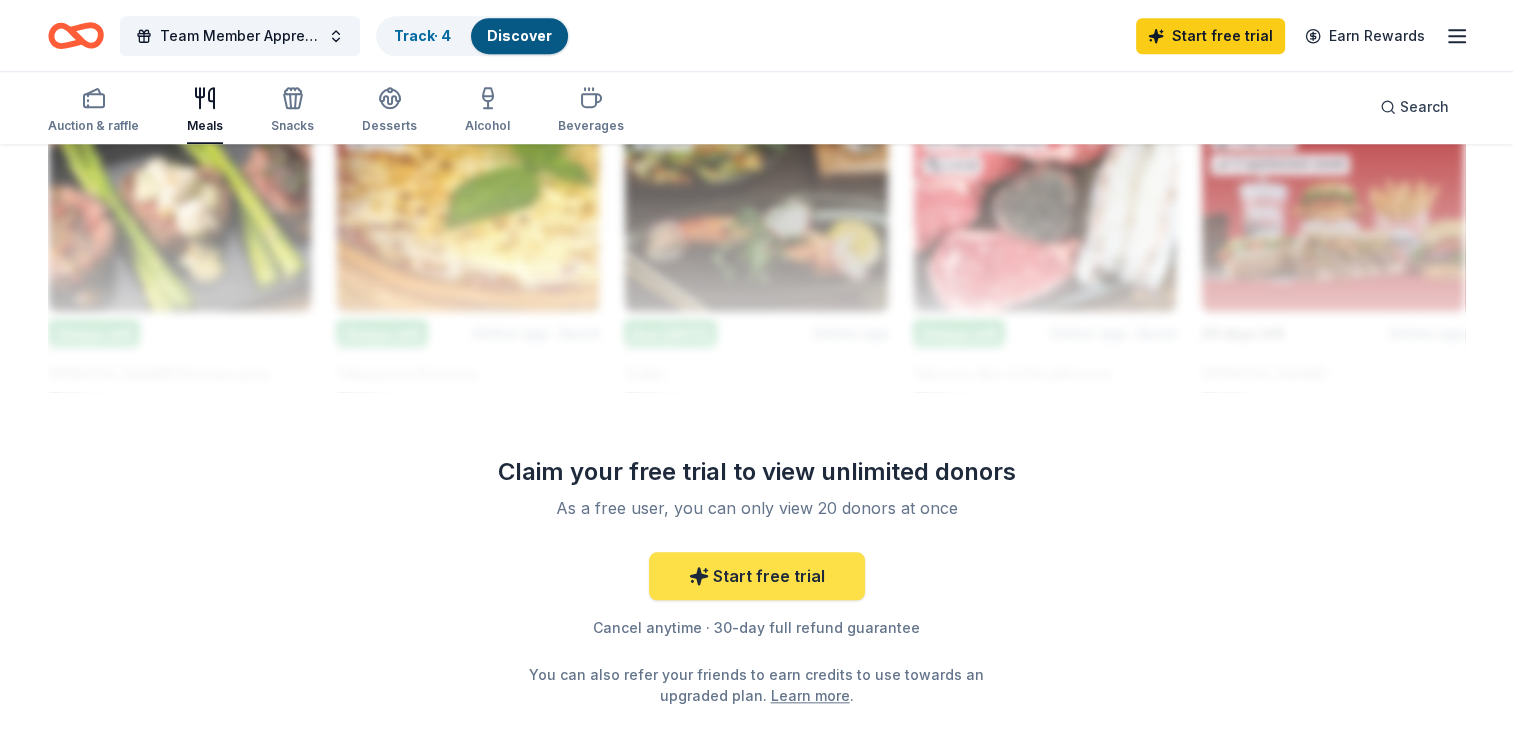 click on "Start free  trial" at bounding box center [757, 576] 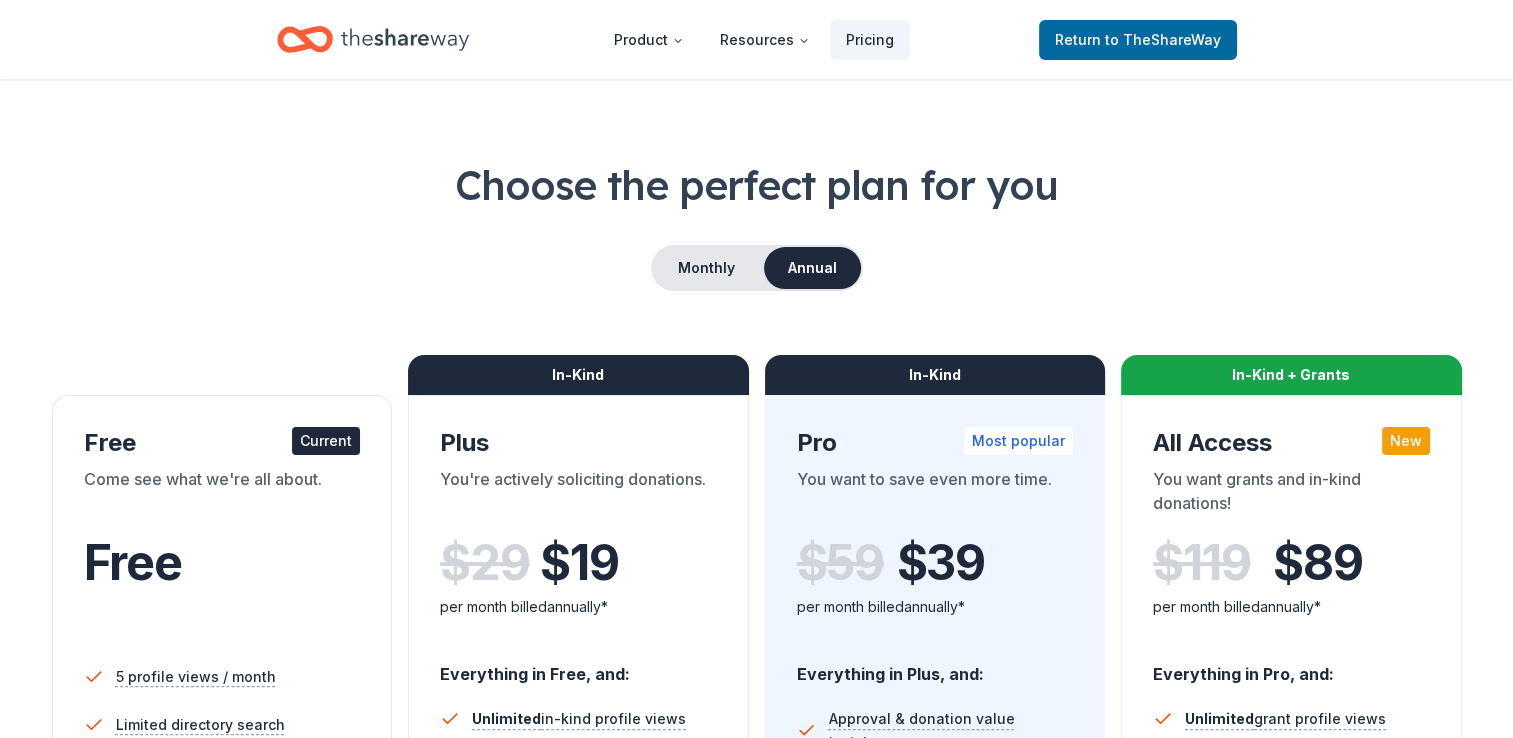 scroll, scrollTop: 0, scrollLeft: 0, axis: both 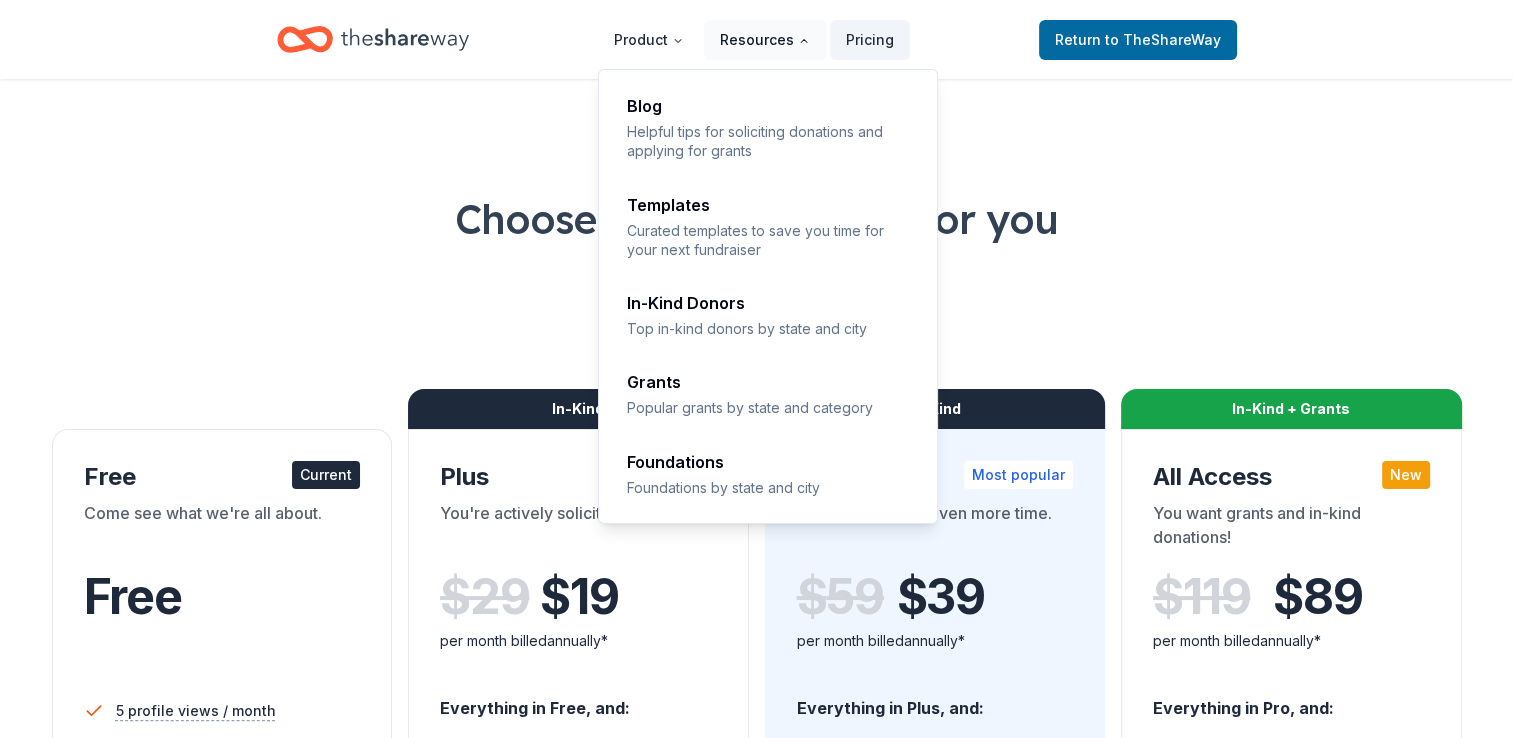 click on "Resources" at bounding box center (765, 40) 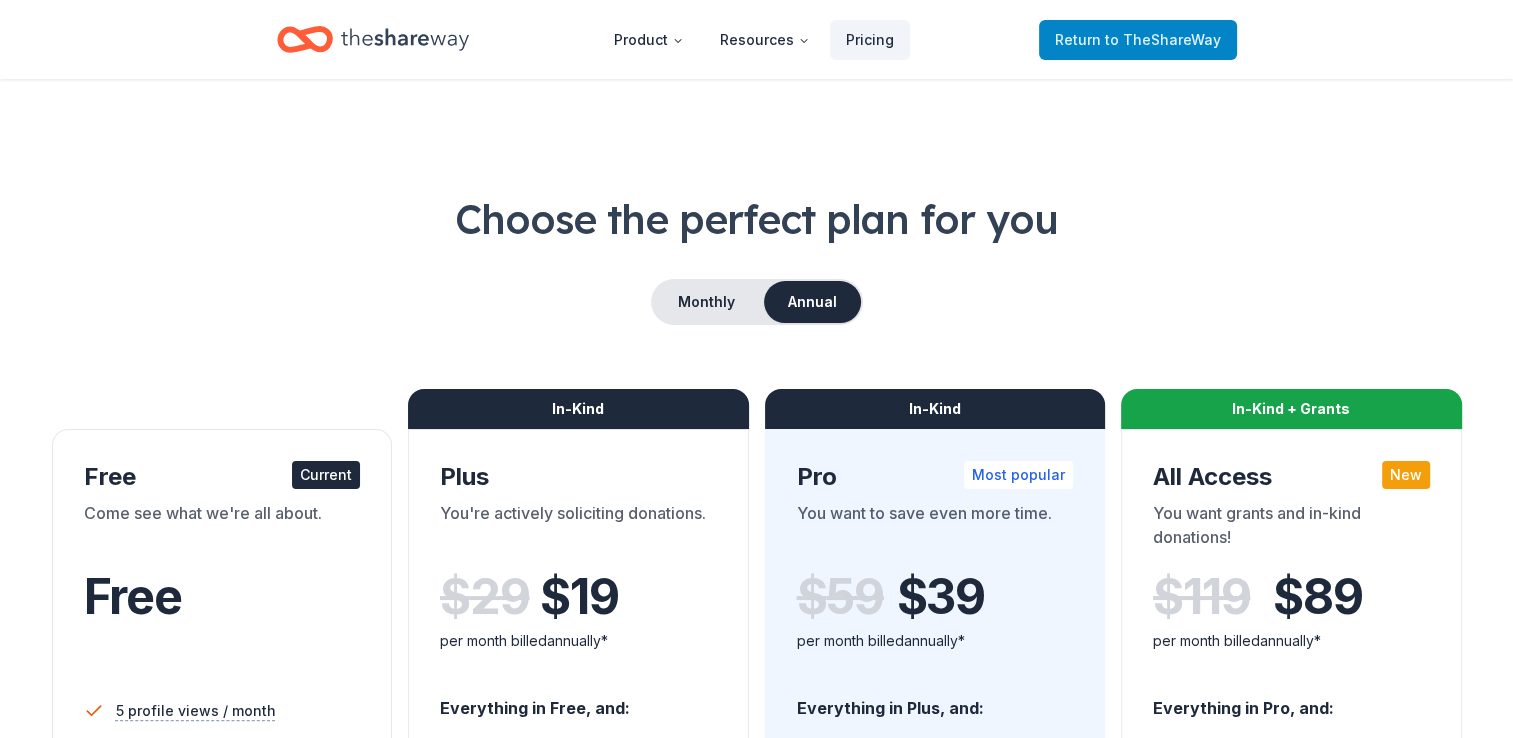 click on "to TheShareWay" at bounding box center (1163, 39) 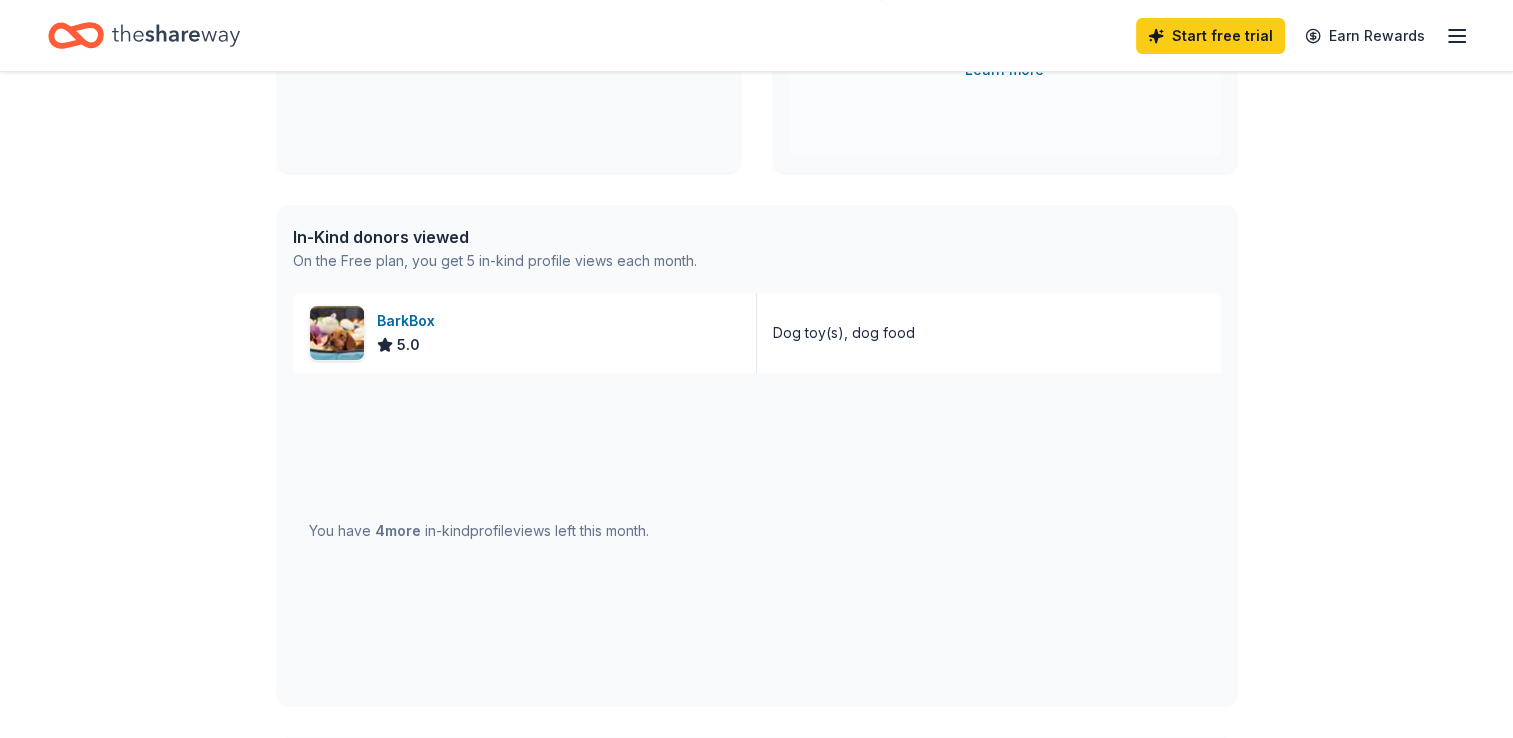 scroll, scrollTop: 400, scrollLeft: 0, axis: vertical 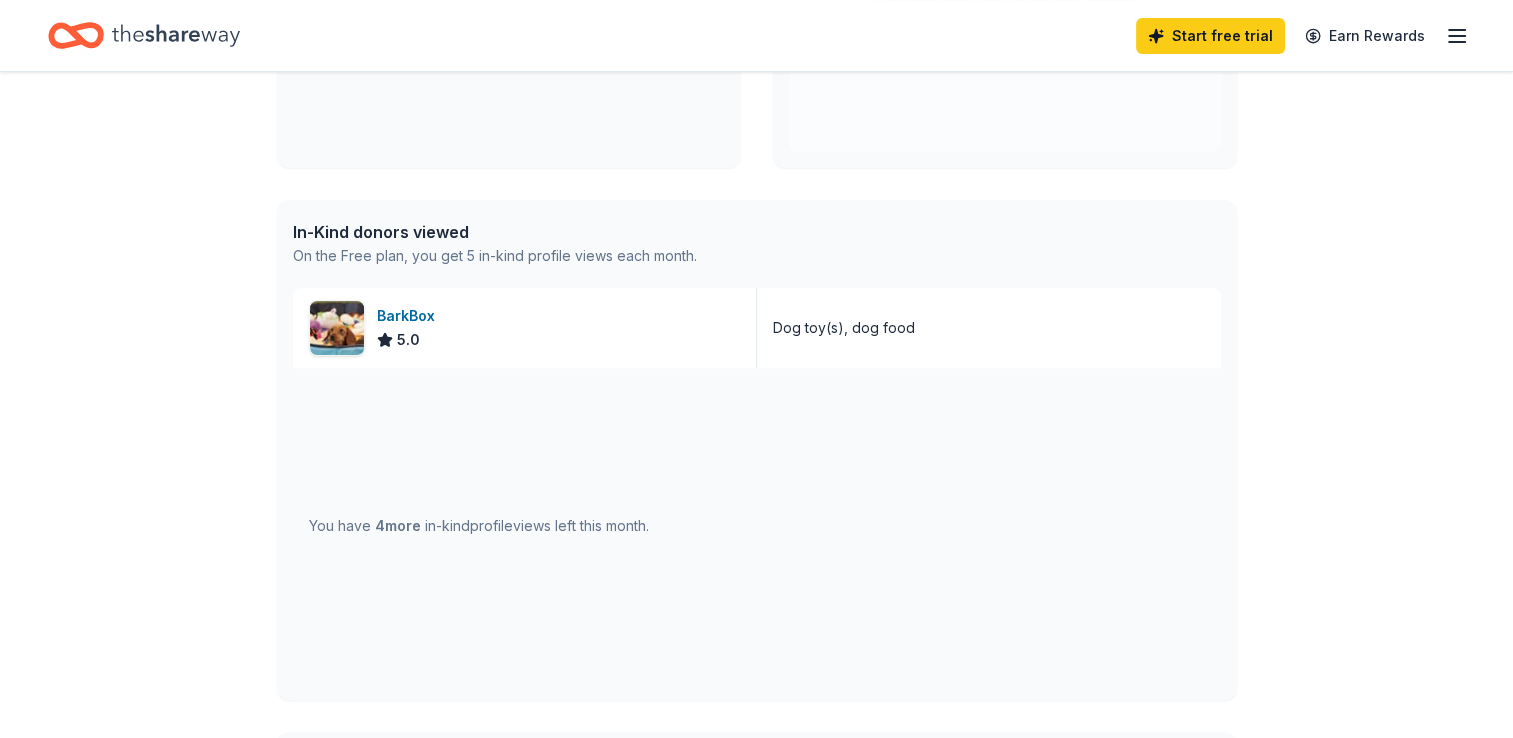 click on "4  more" at bounding box center (398, 525) 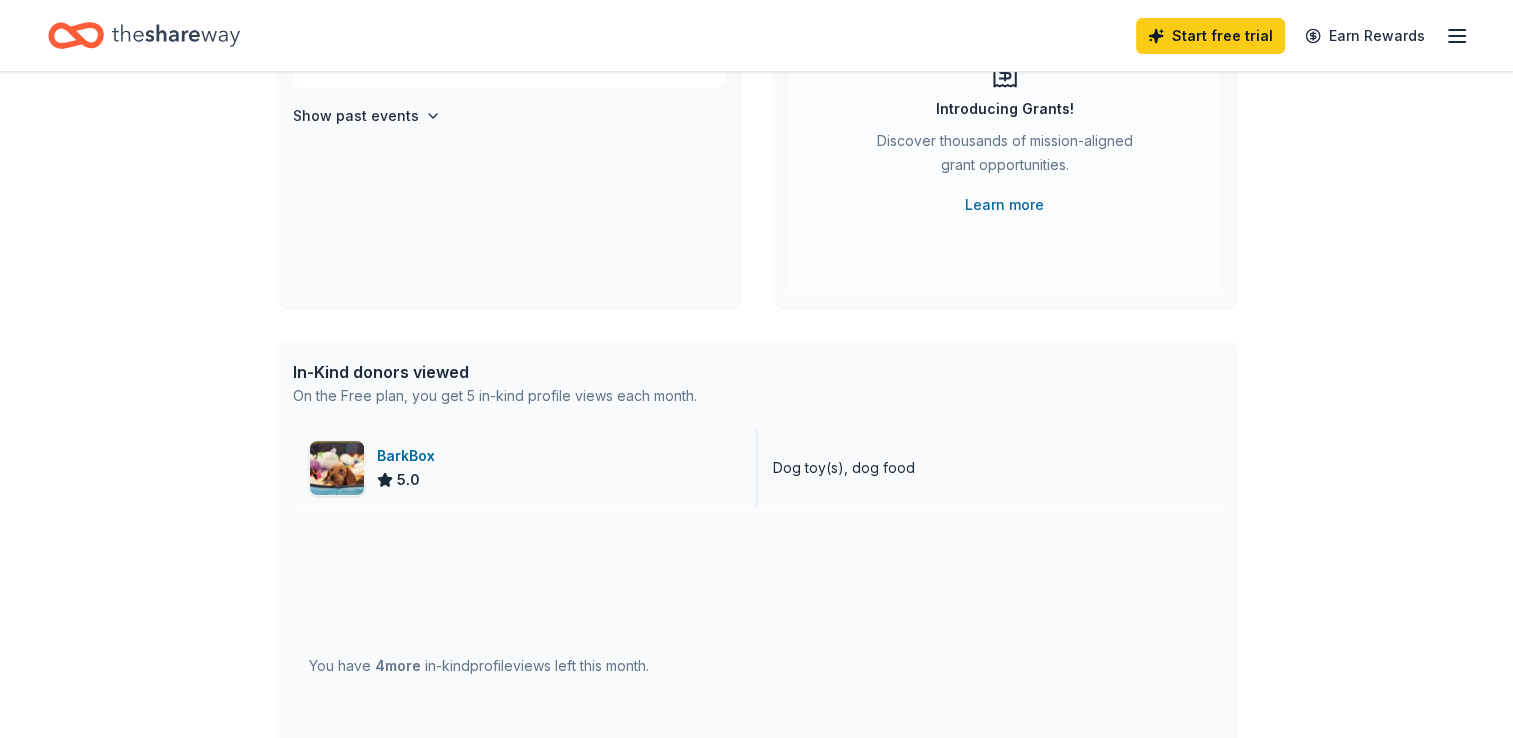 scroll, scrollTop: 0, scrollLeft: 0, axis: both 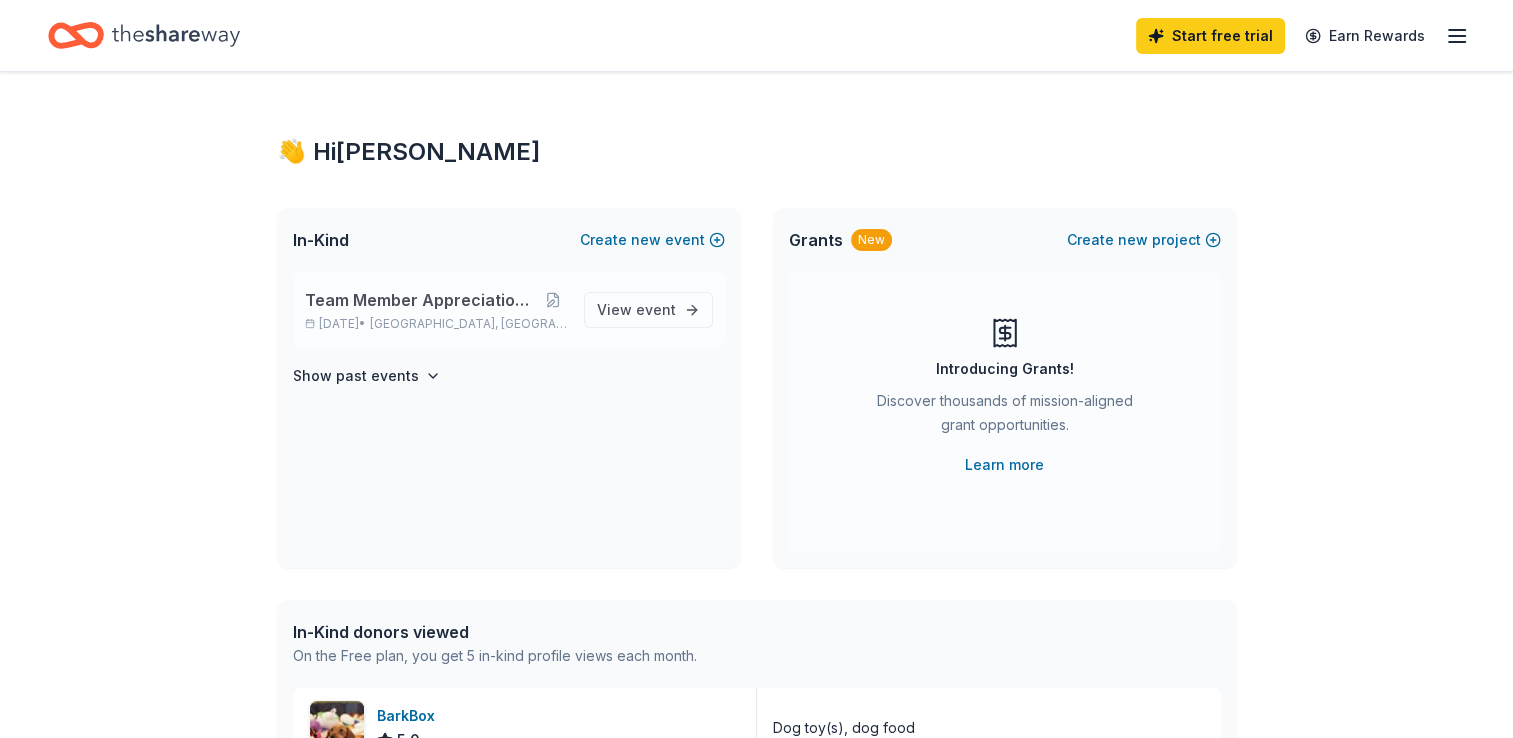 click on "Team Member Appreciation Week 2025" at bounding box center (421, 300) 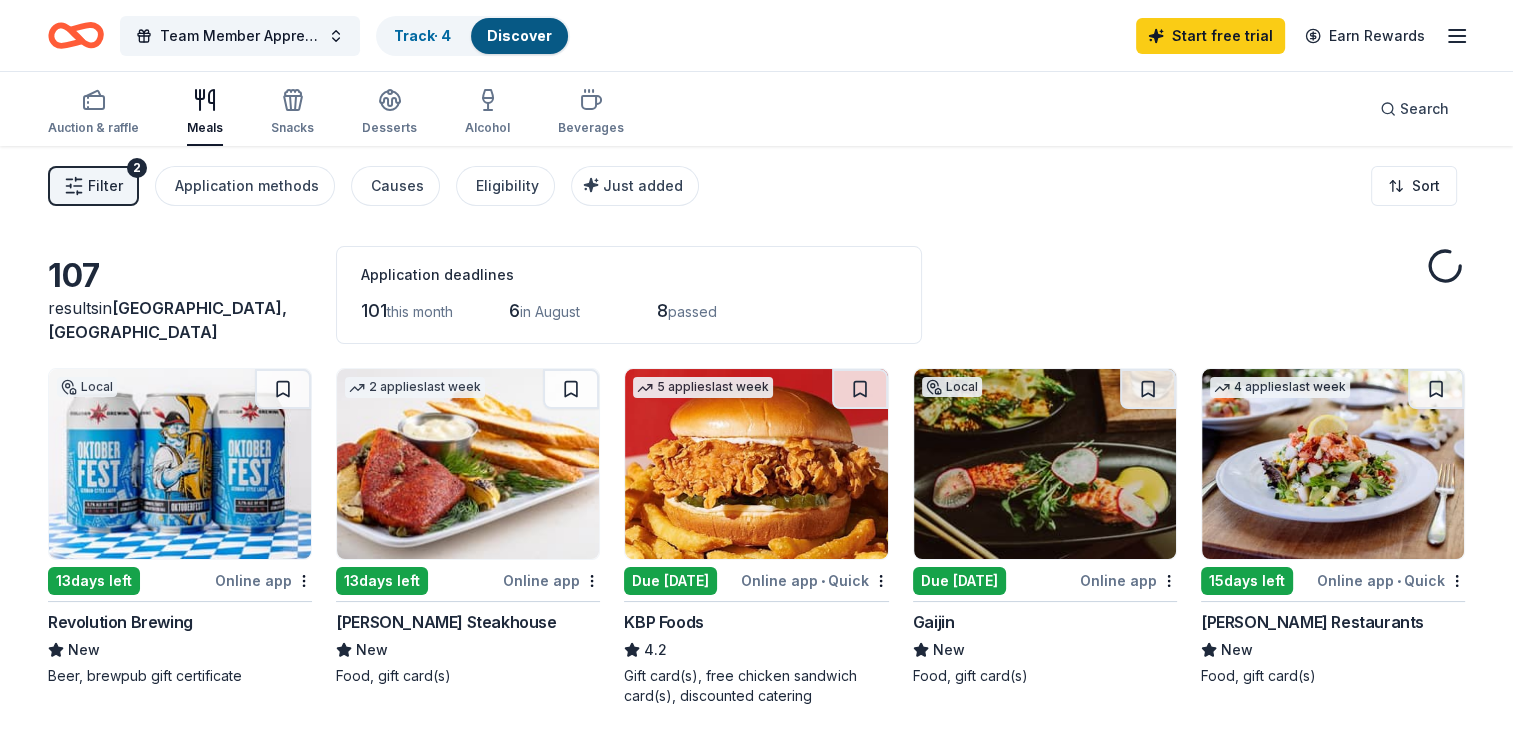 click on "101  this month 6  in [DATE]  passed" at bounding box center (629, 311) 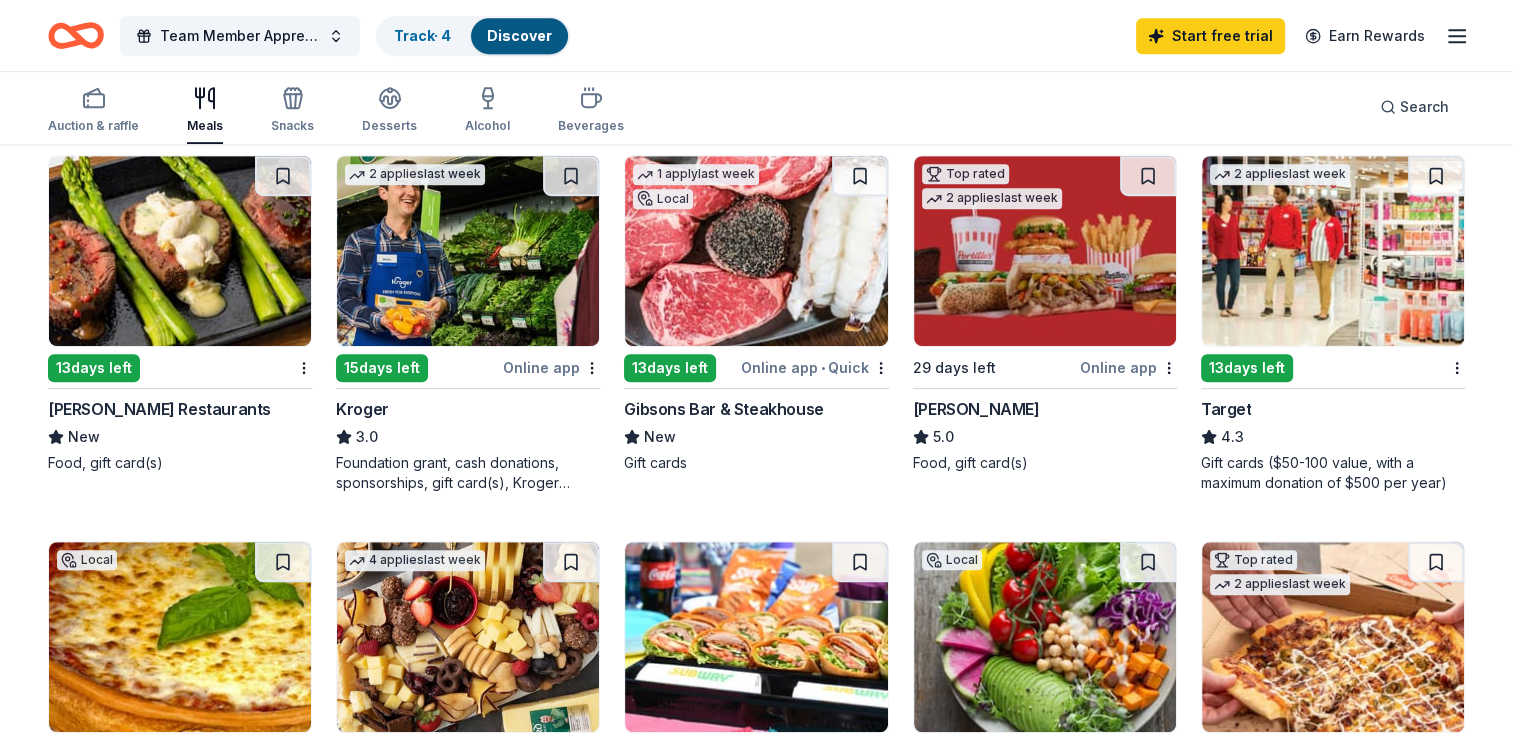 scroll, scrollTop: 900, scrollLeft: 0, axis: vertical 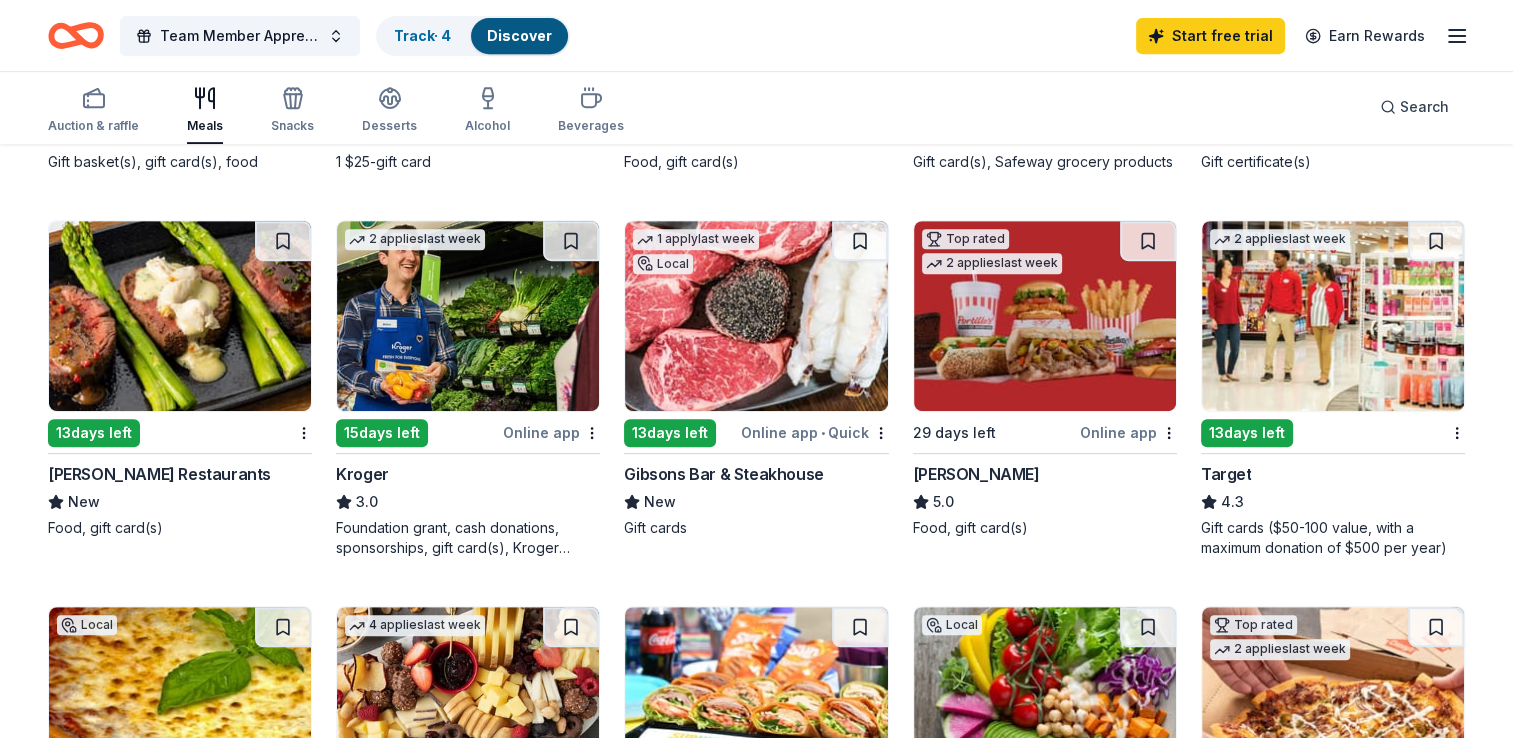click on "Meals" at bounding box center [205, 110] 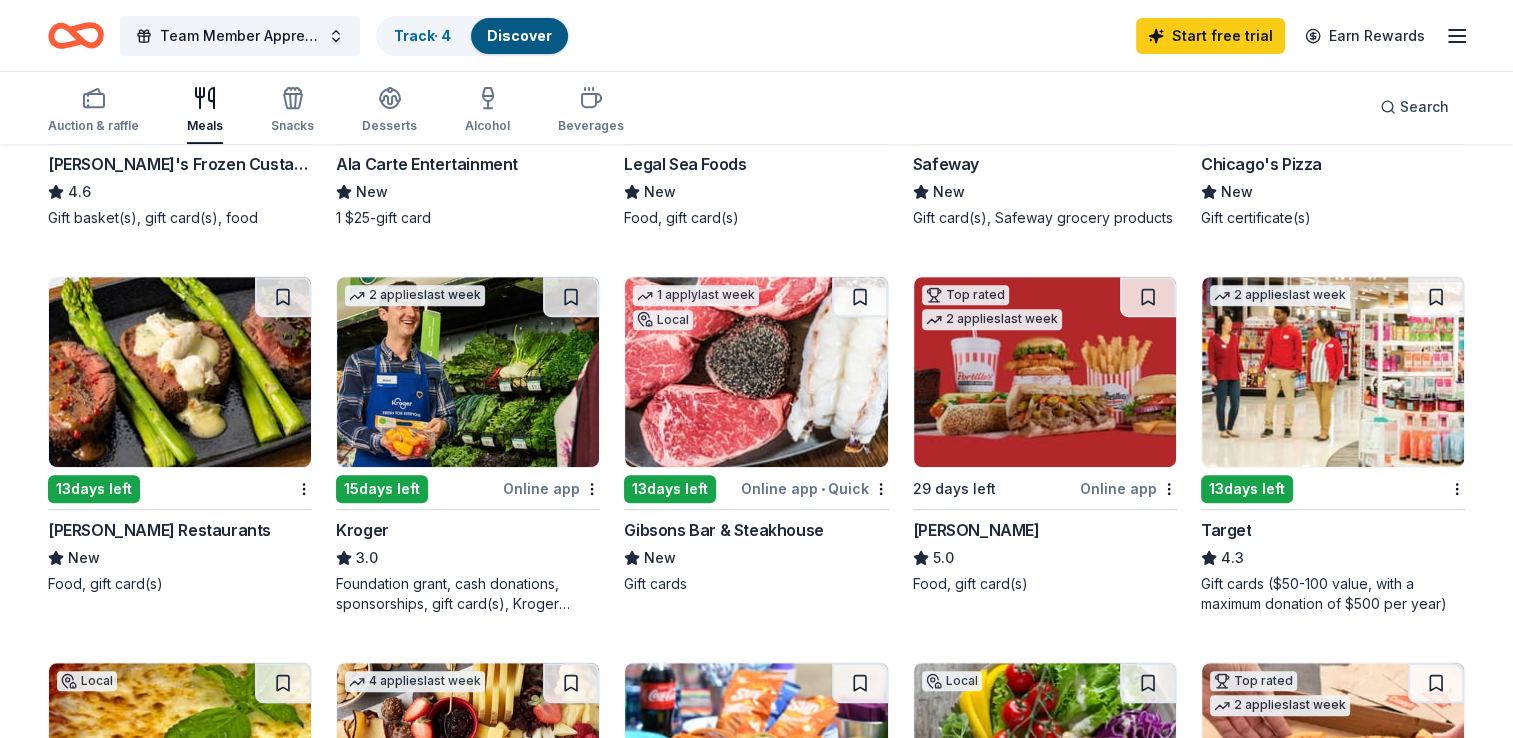 scroll, scrollTop: 900, scrollLeft: 0, axis: vertical 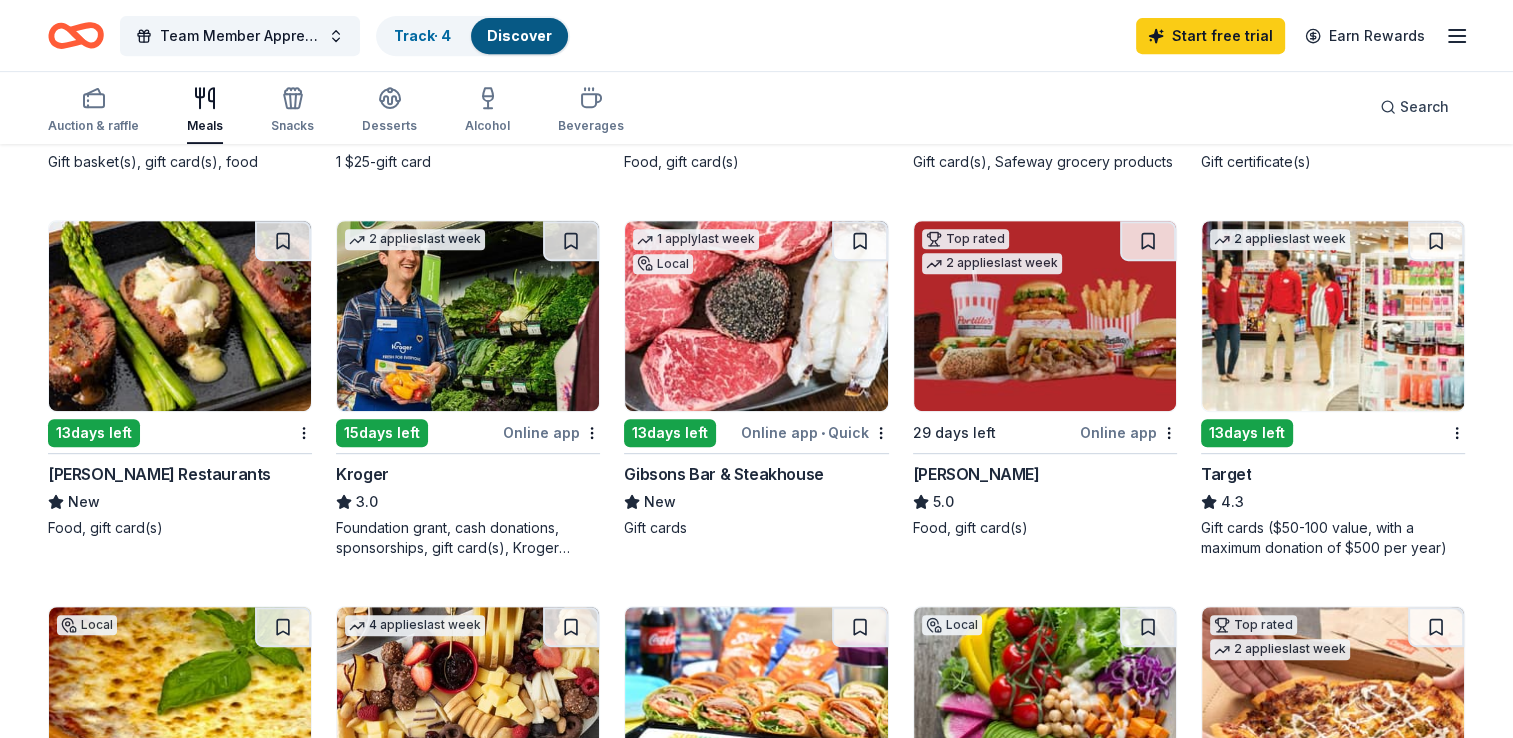 click on "Gibsons Bar & Steakhouse" at bounding box center [723, 474] 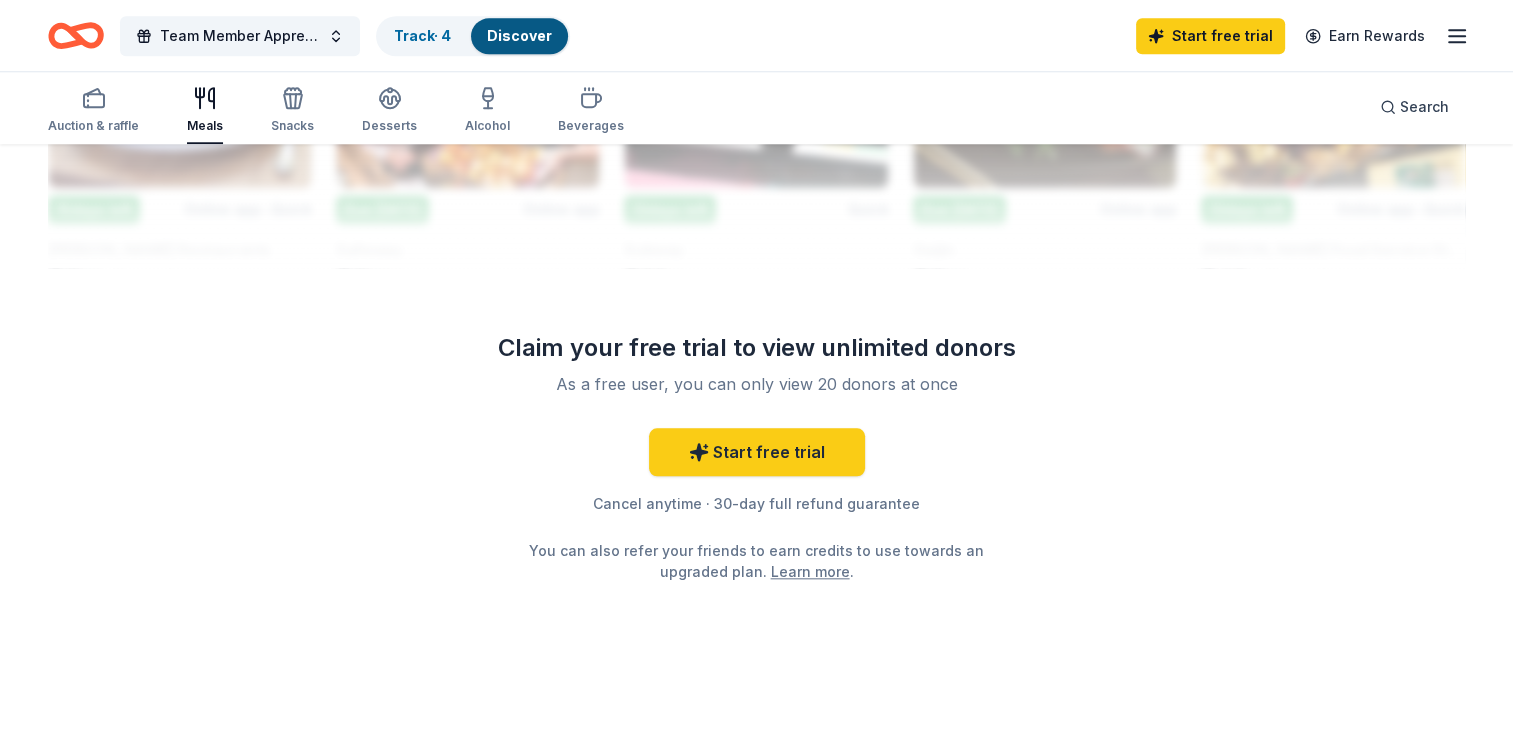 scroll, scrollTop: 1933, scrollLeft: 0, axis: vertical 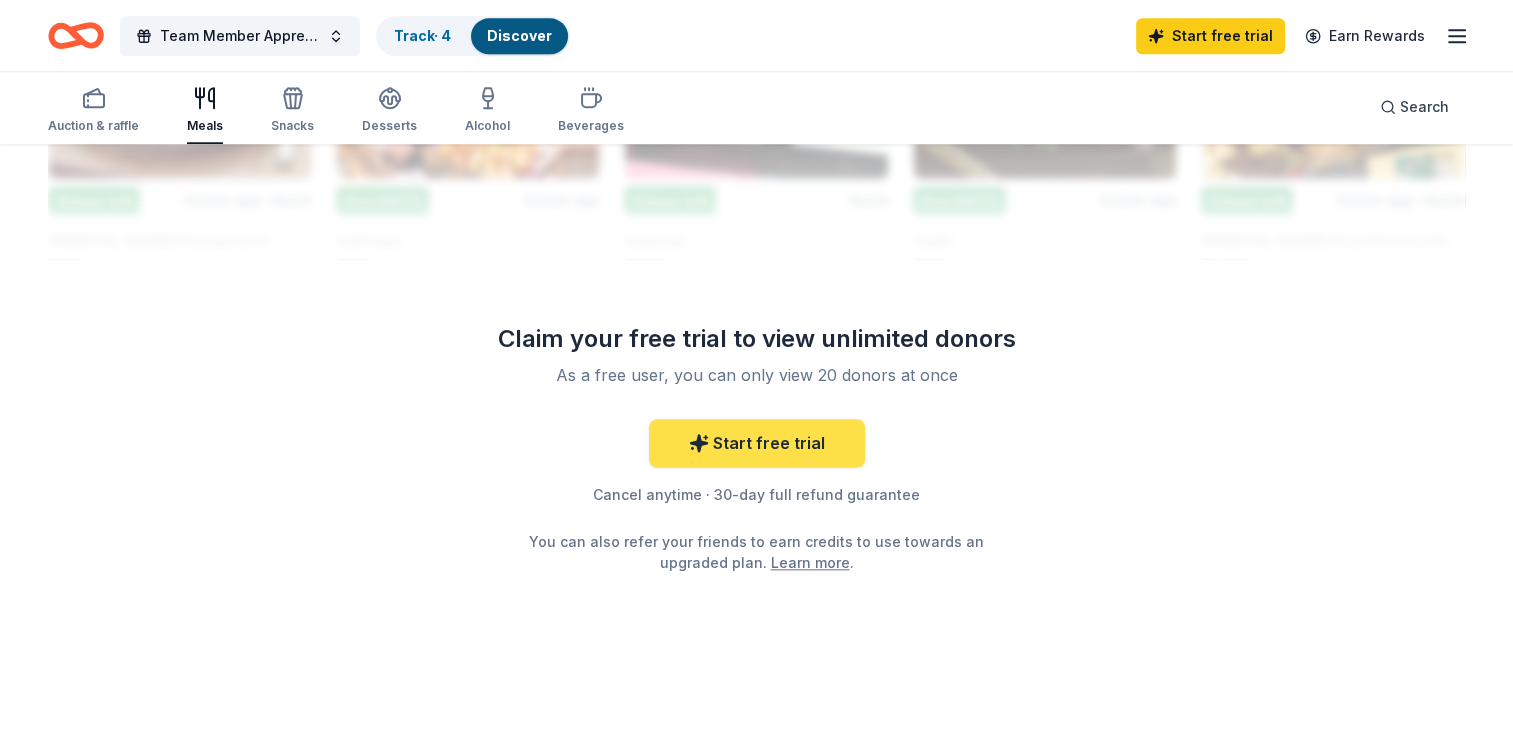 click on "Start free  trial" at bounding box center (757, 443) 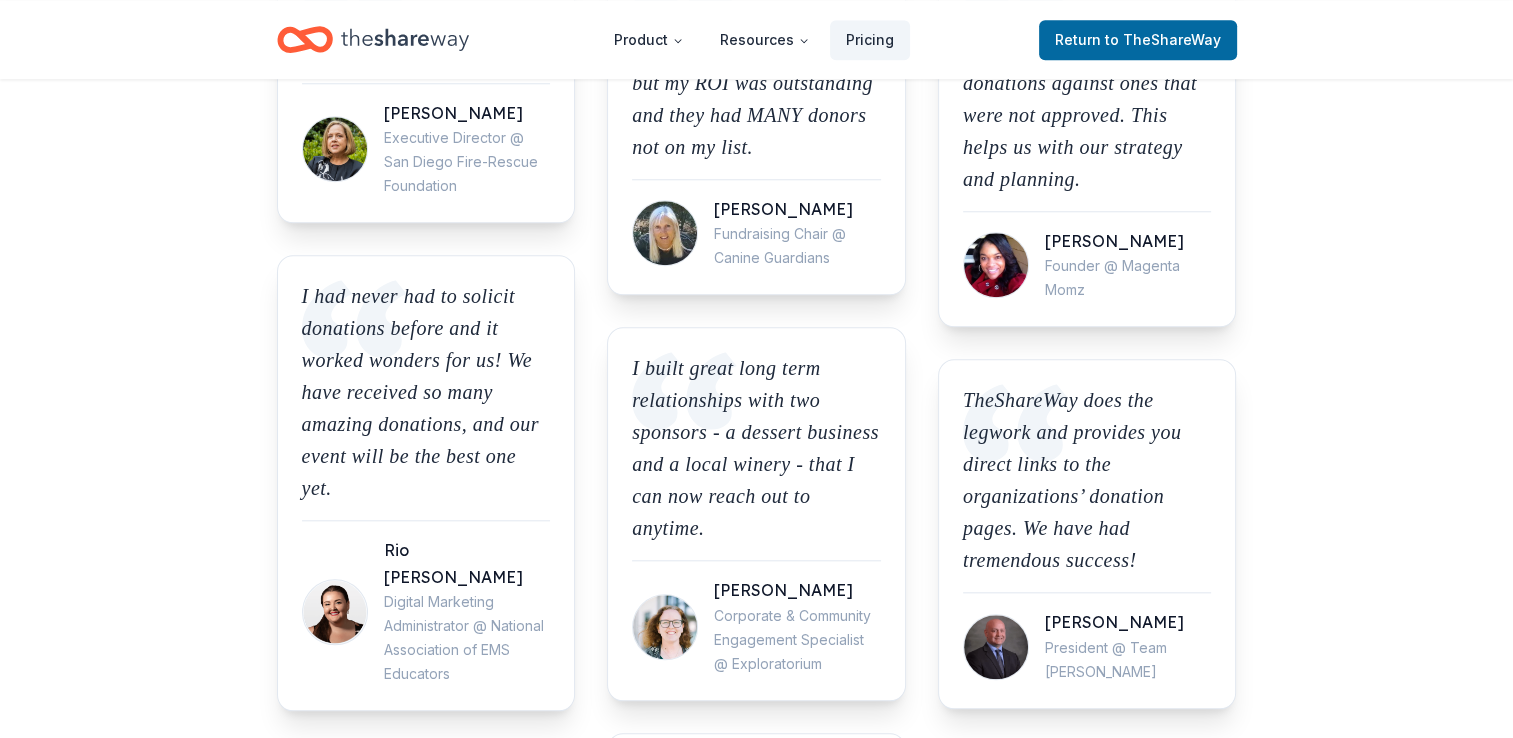 scroll, scrollTop: 0, scrollLeft: 0, axis: both 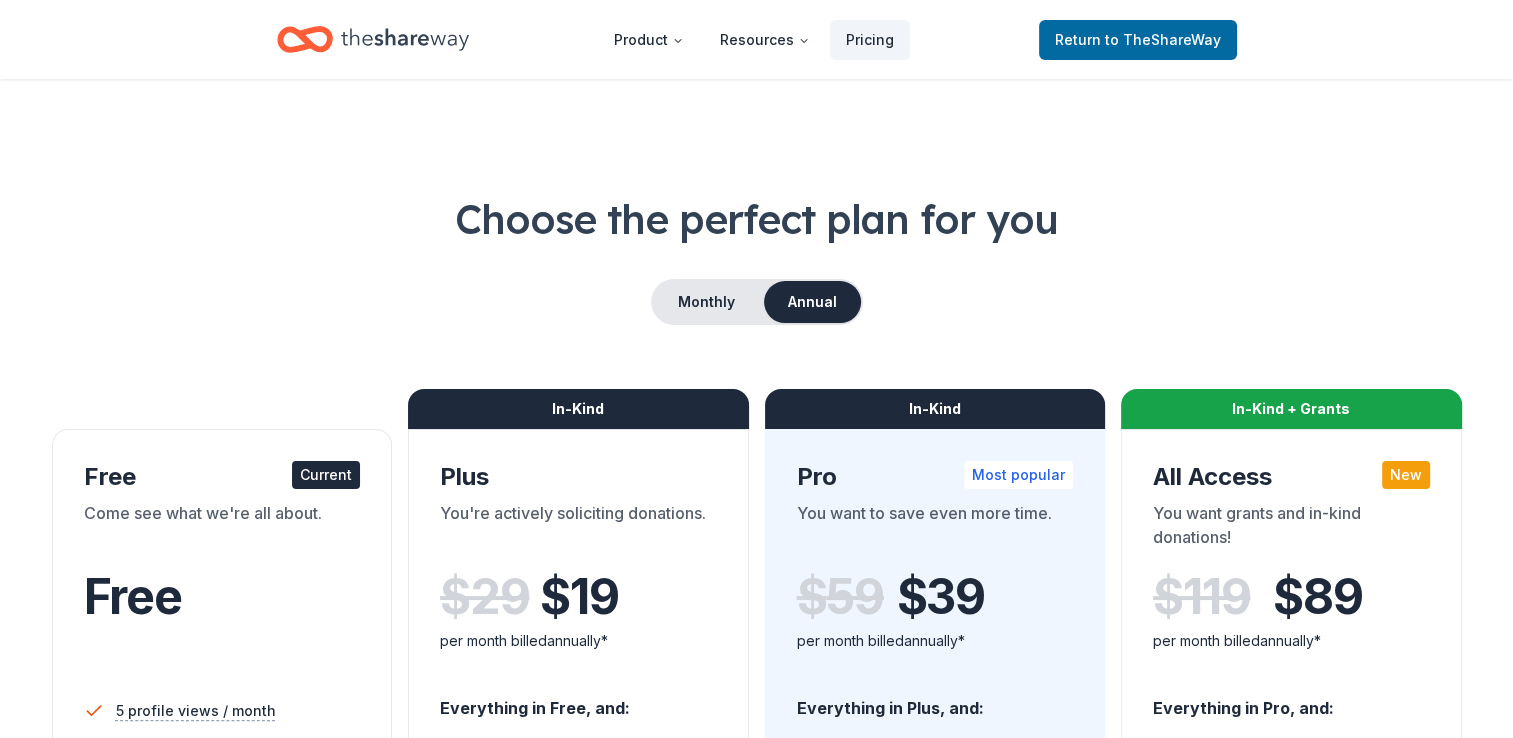 click on "Current" at bounding box center [326, 475] 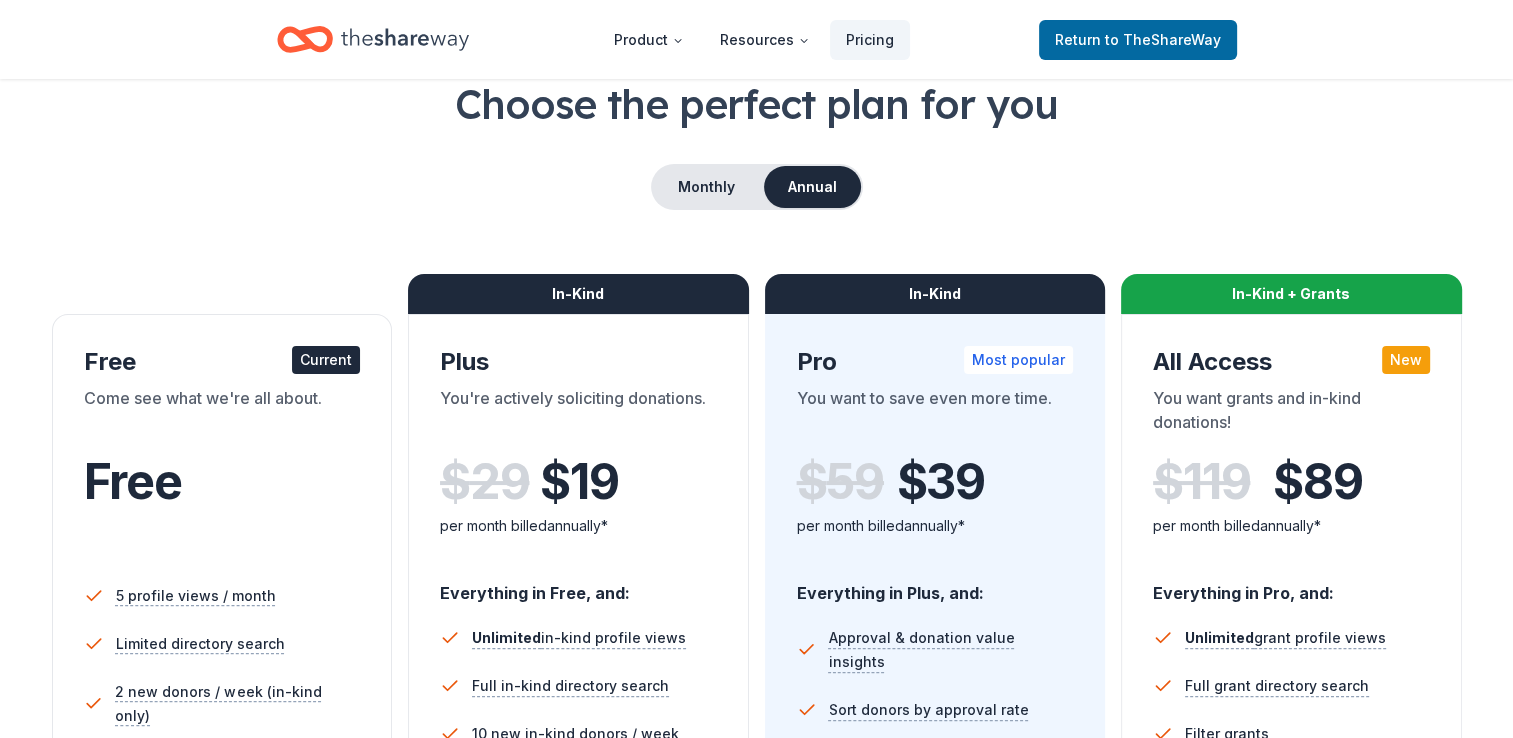 scroll, scrollTop: 0, scrollLeft: 0, axis: both 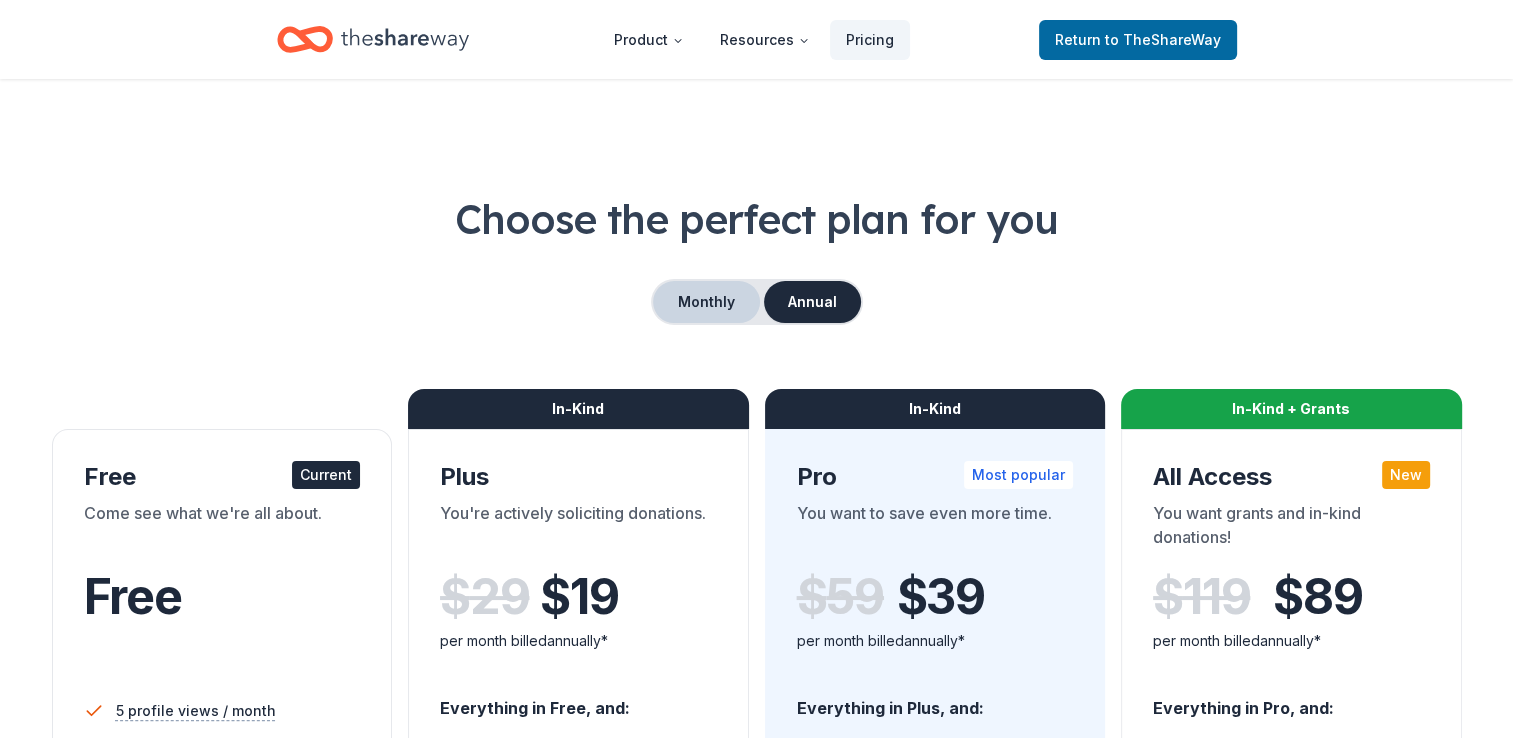 click on "Monthly" at bounding box center (706, 302) 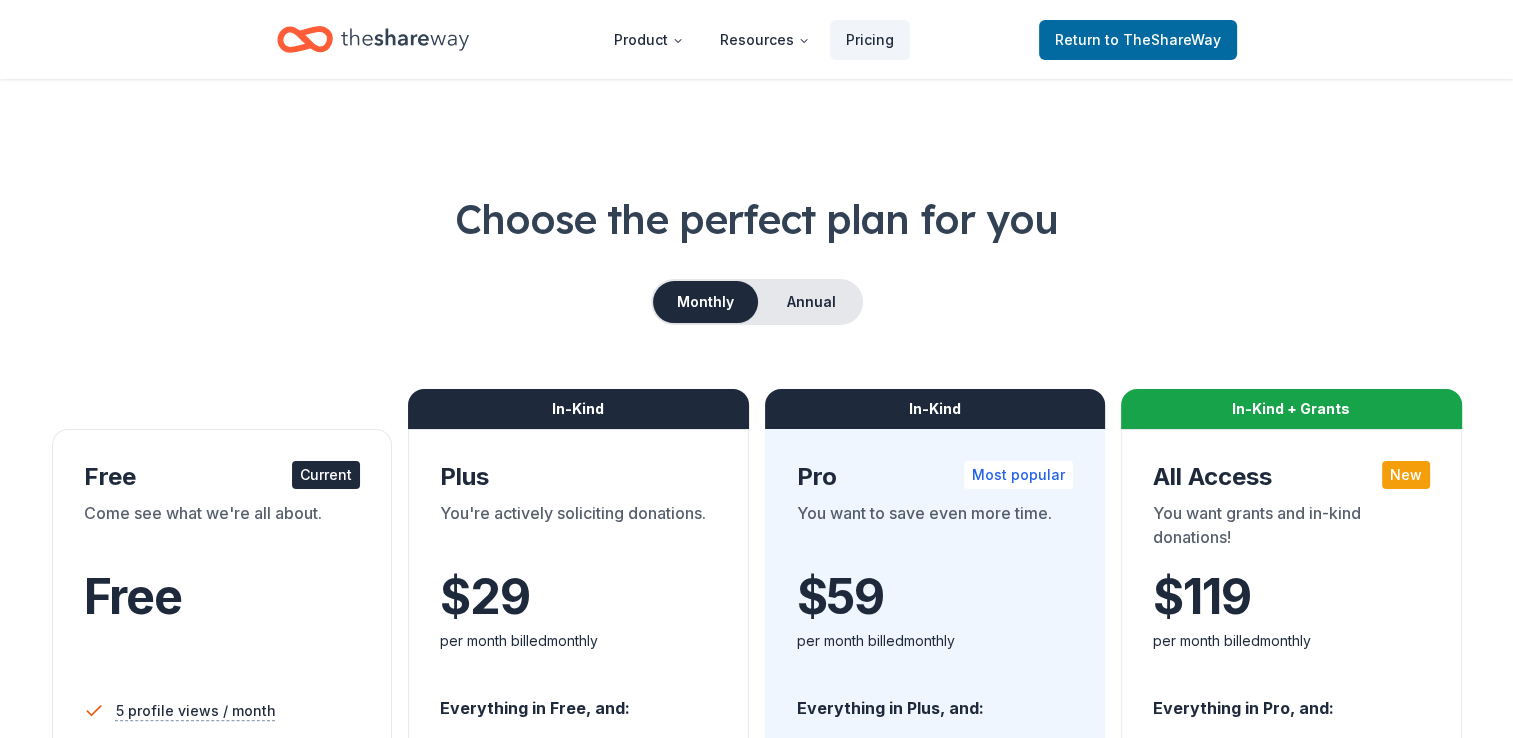 scroll, scrollTop: 100, scrollLeft: 0, axis: vertical 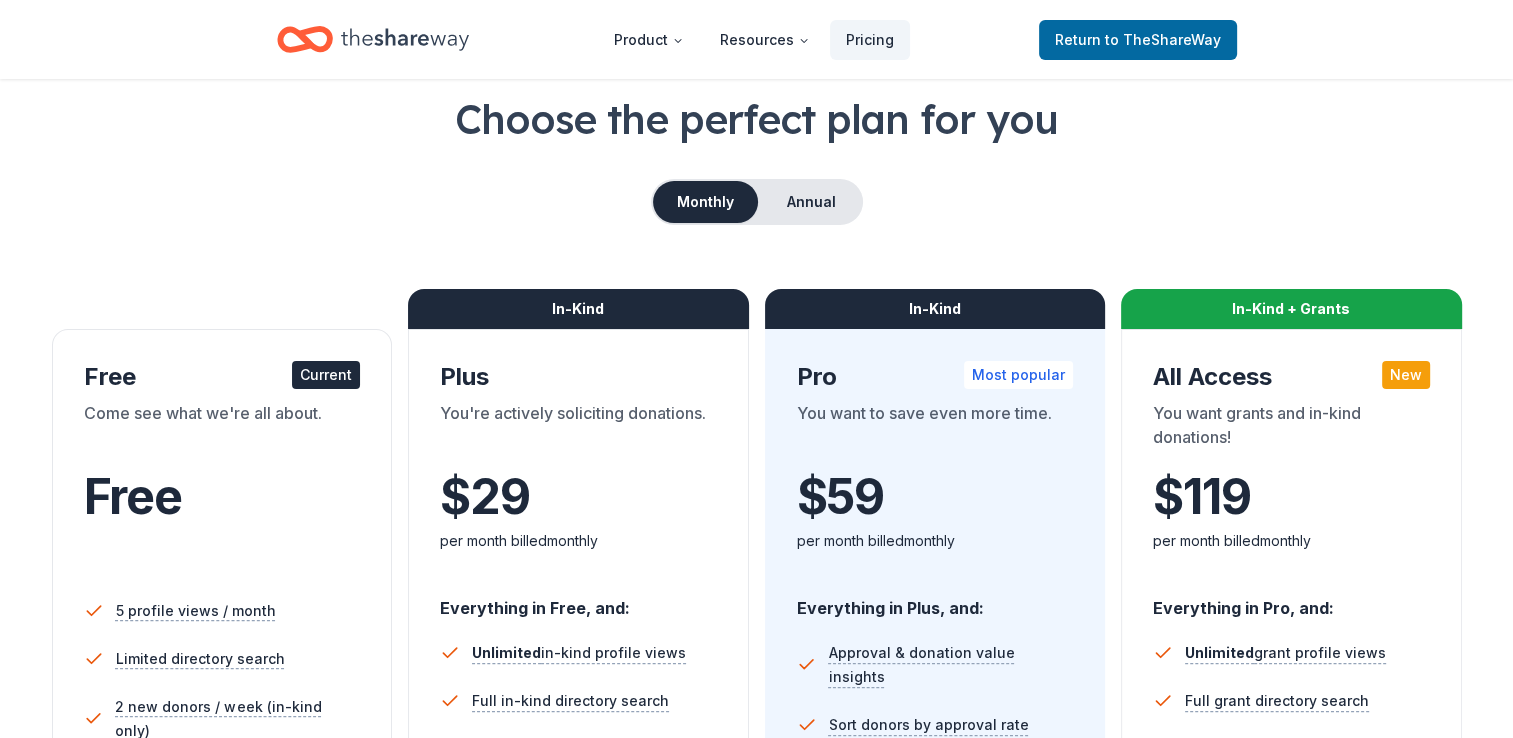 click on "Current" at bounding box center [326, 375] 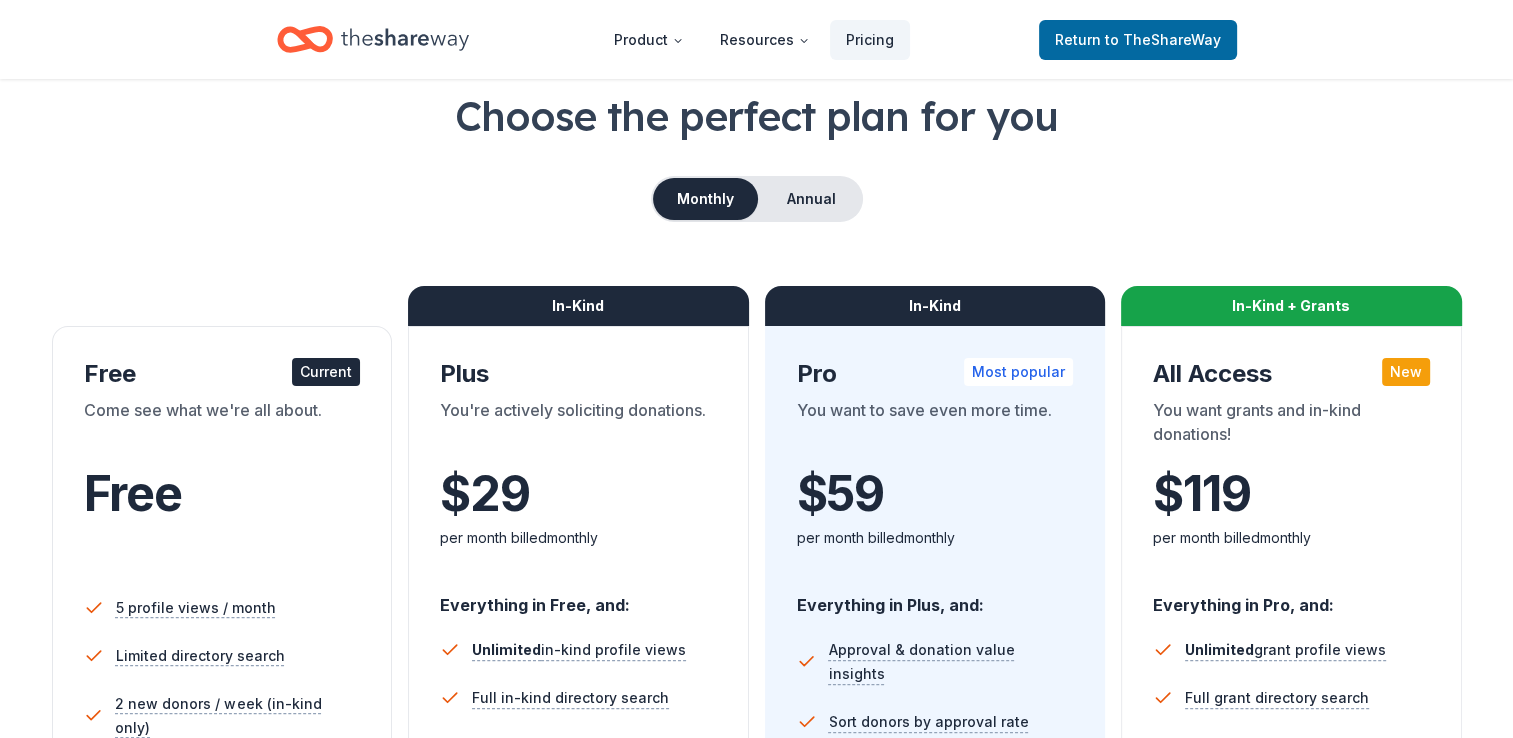 scroll, scrollTop: 0, scrollLeft: 0, axis: both 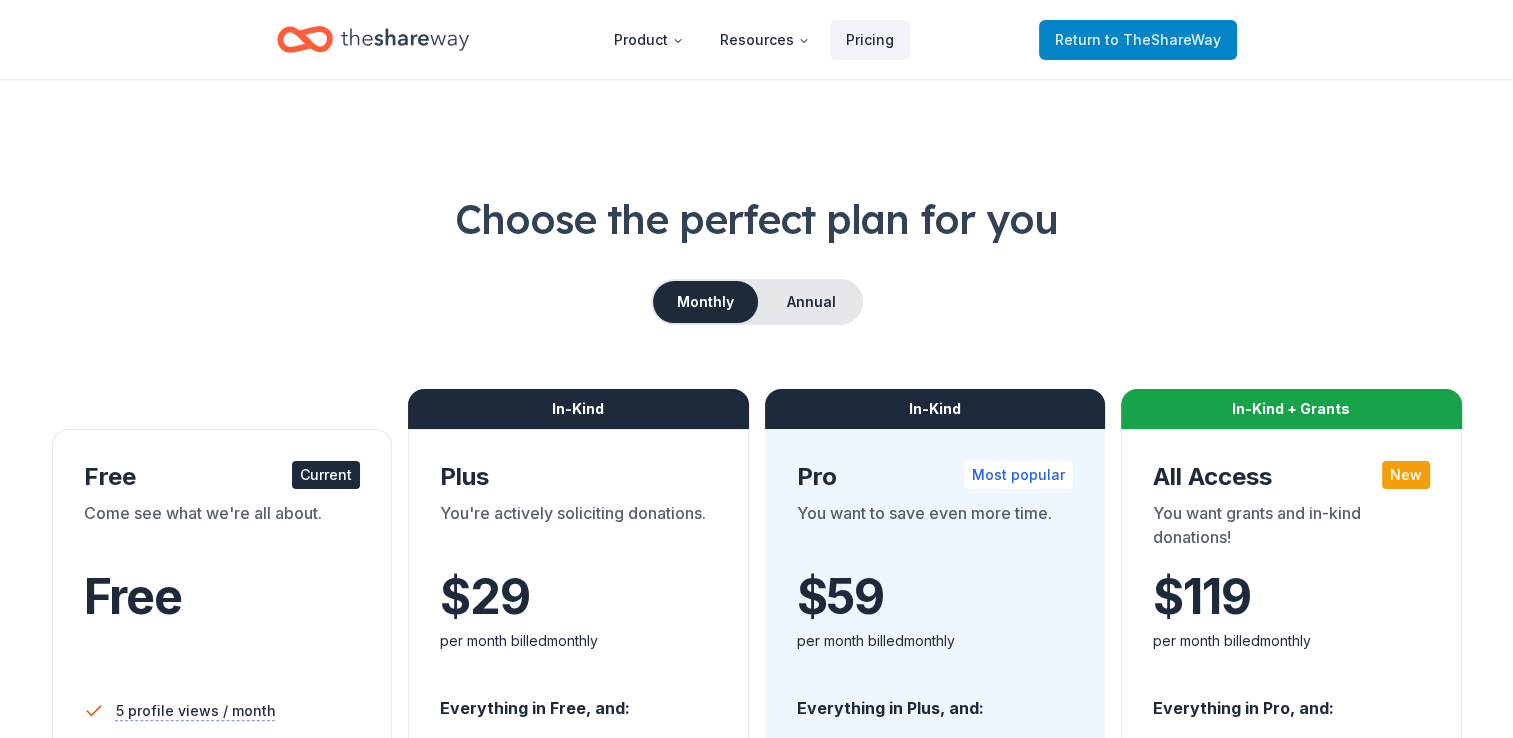 click on "to TheShareWay" at bounding box center [1163, 39] 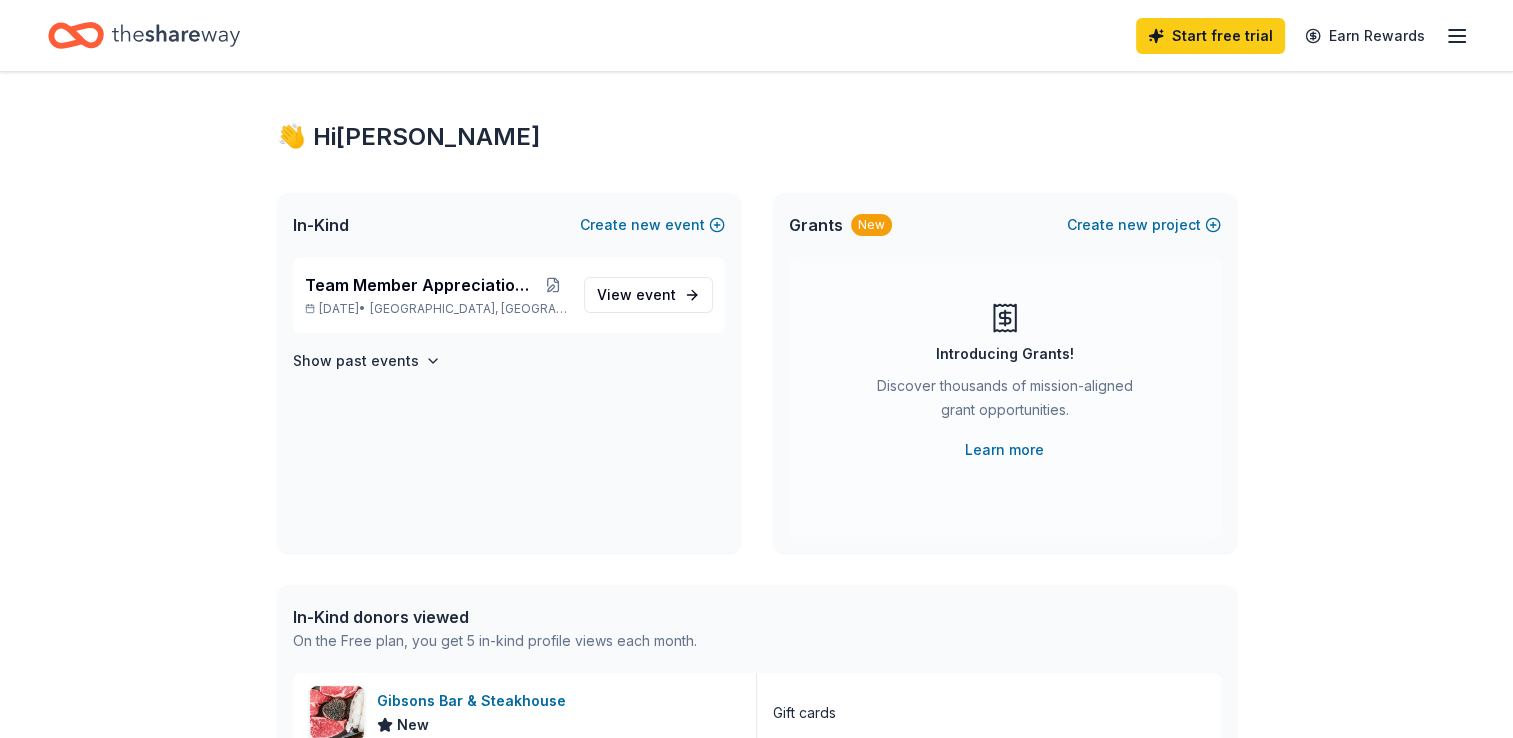 scroll, scrollTop: 0, scrollLeft: 0, axis: both 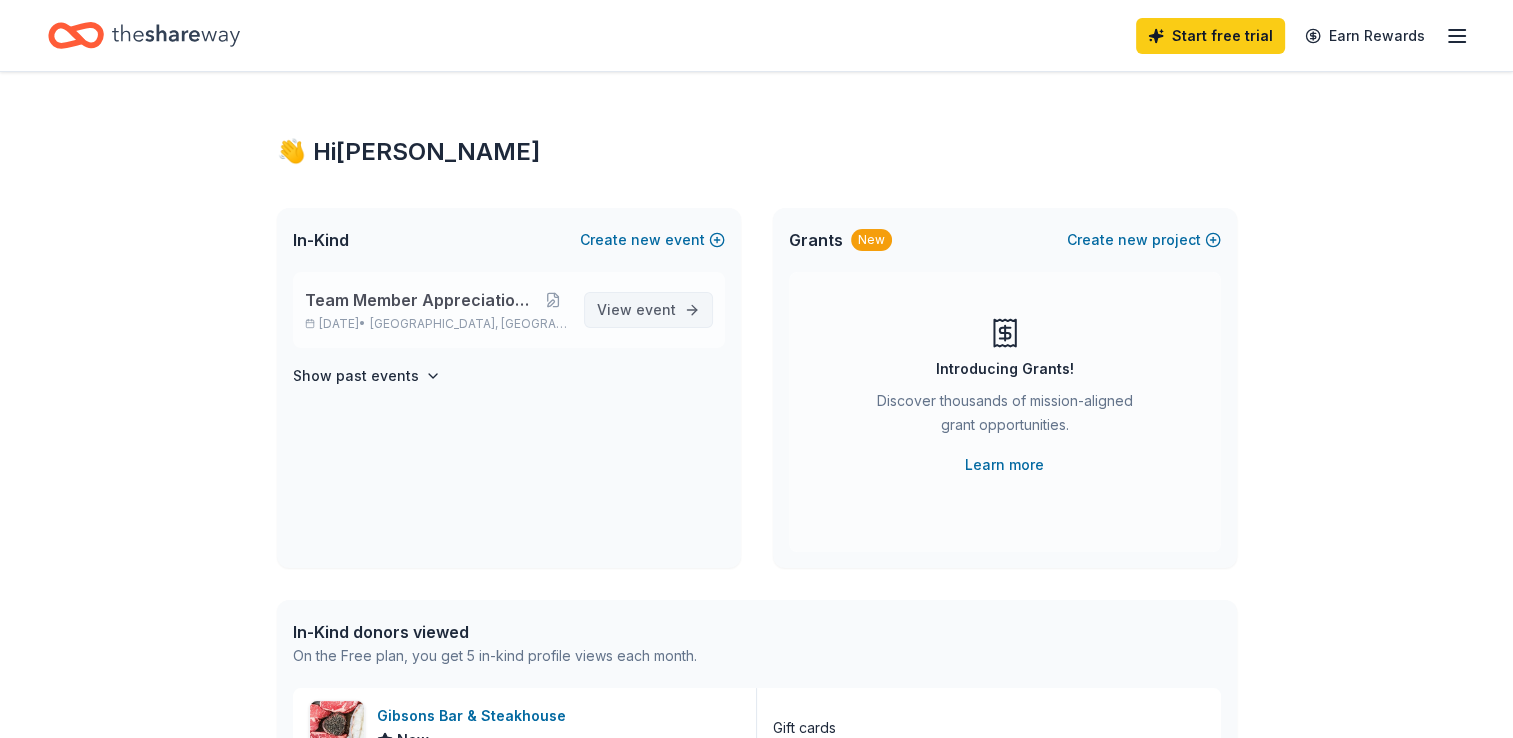click on "View   event" at bounding box center [636, 310] 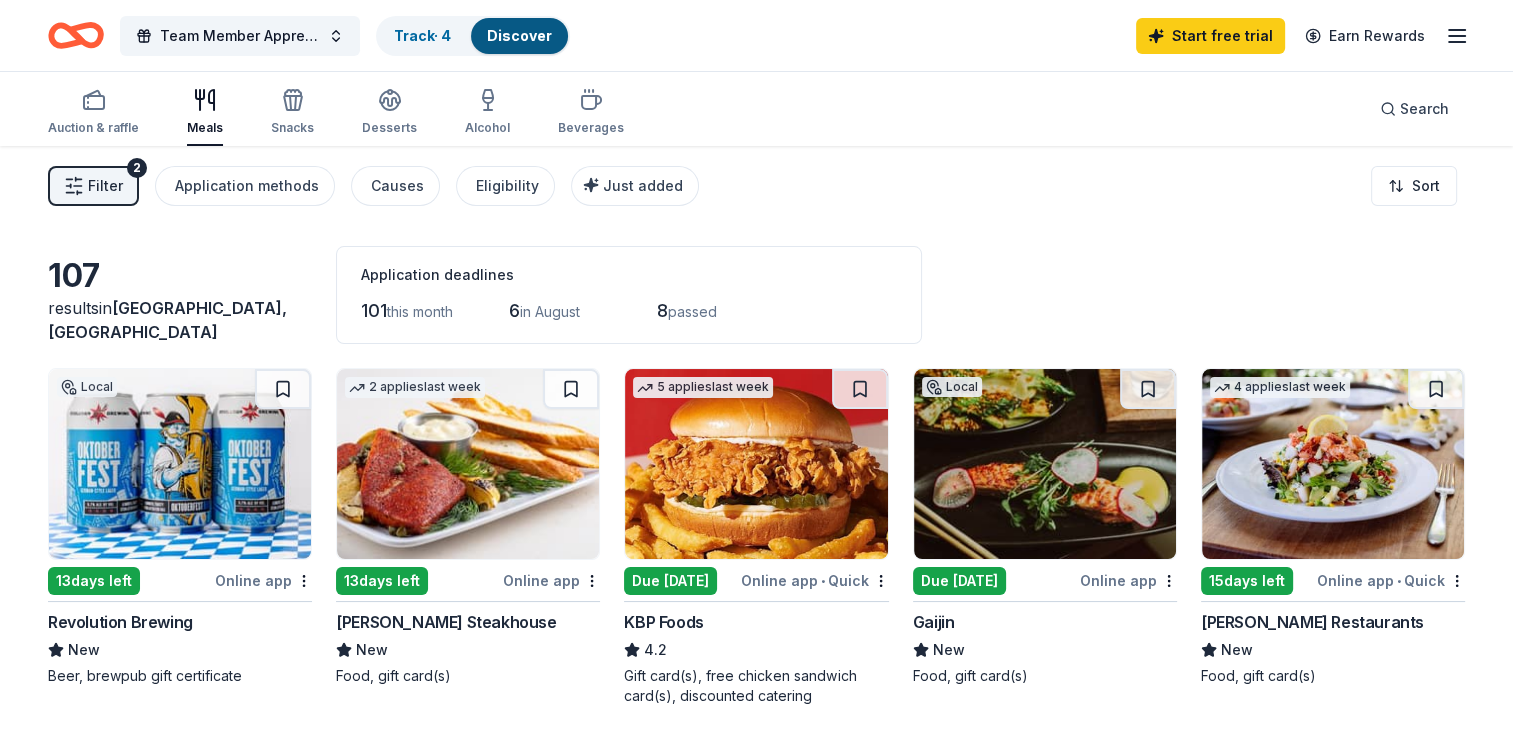 scroll, scrollTop: 0, scrollLeft: 0, axis: both 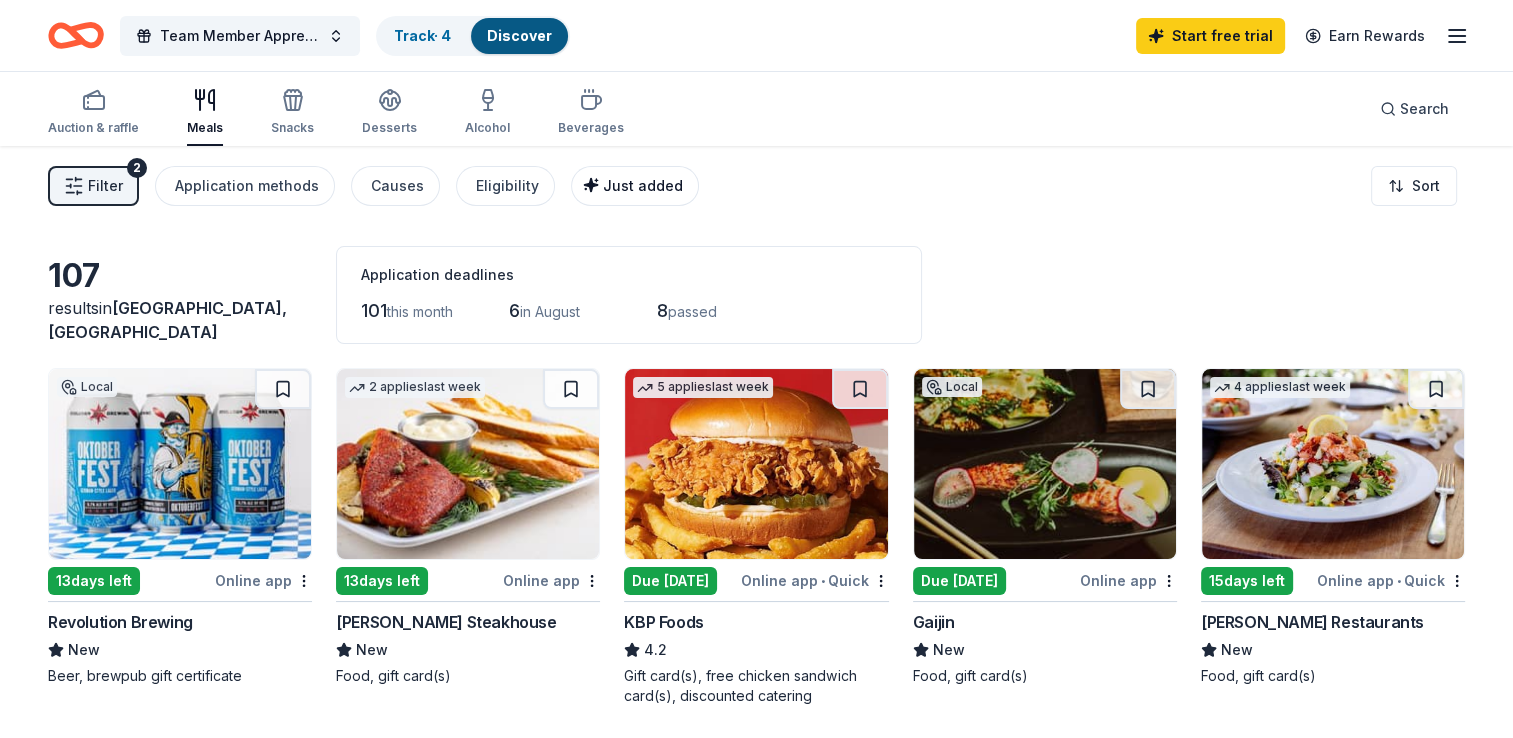 click on "Just added" at bounding box center (643, 185) 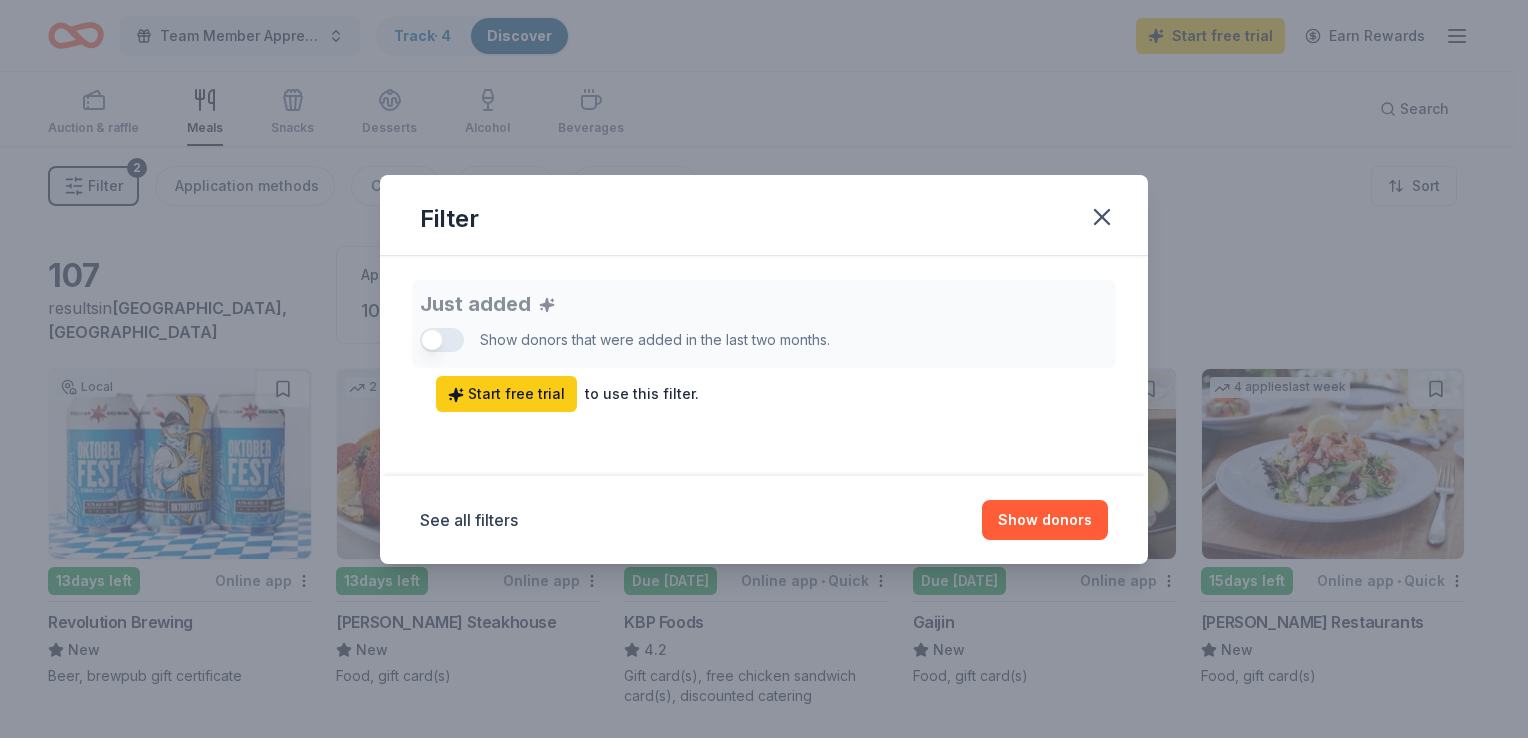 click on "Just added Show donors that were added in the last two months.   Start free  trial to use this filter." at bounding box center [764, 346] 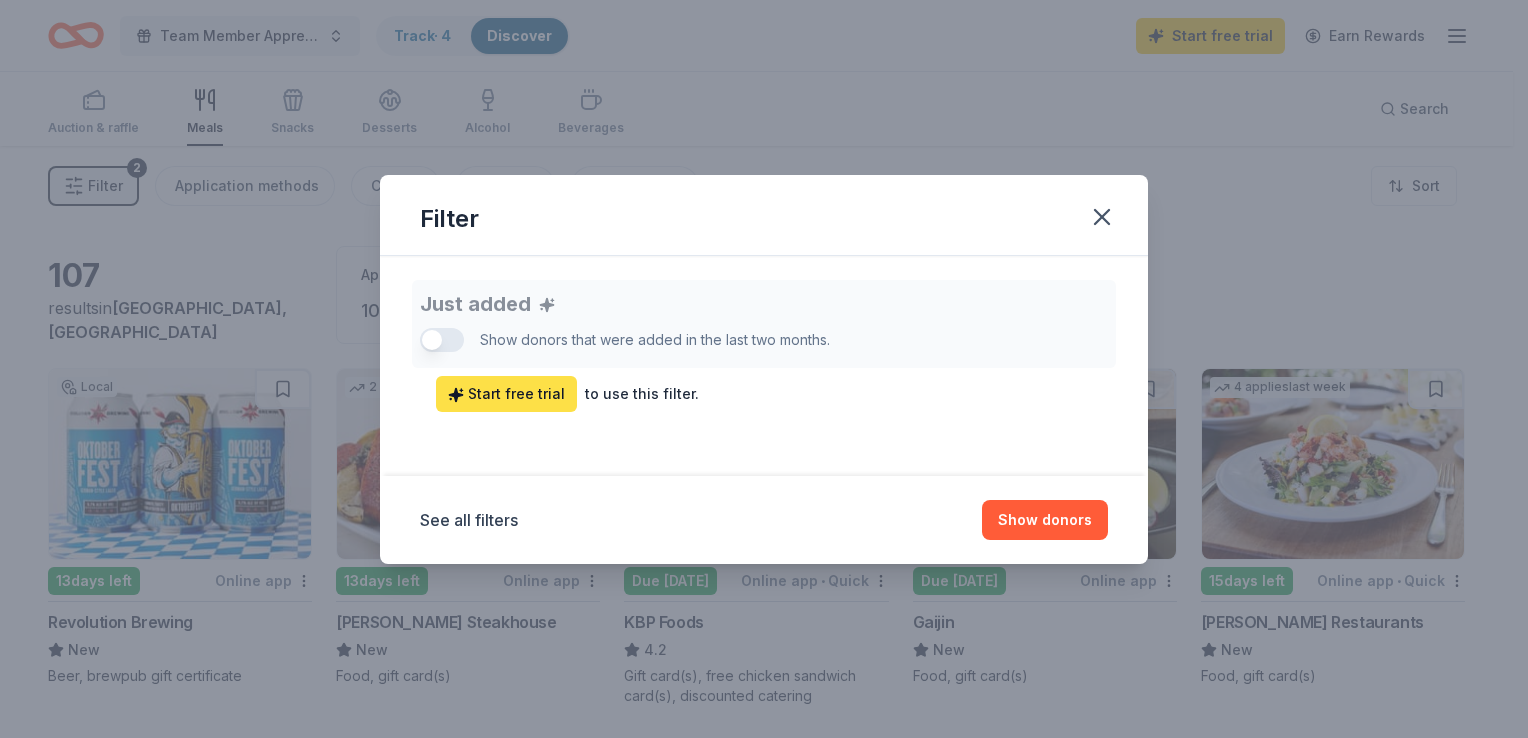 click on "Start free  trial" at bounding box center (506, 394) 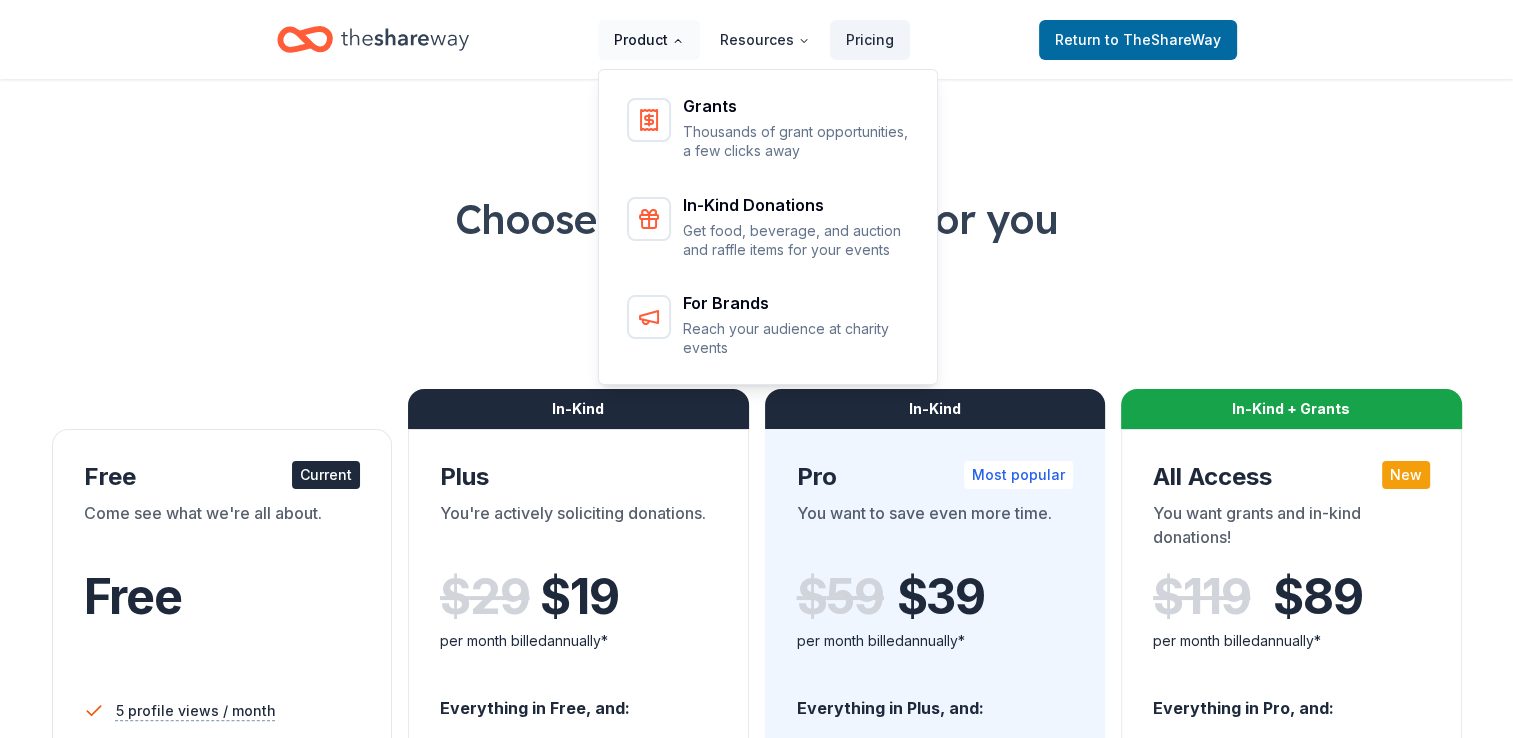click on "Product" at bounding box center [649, 40] 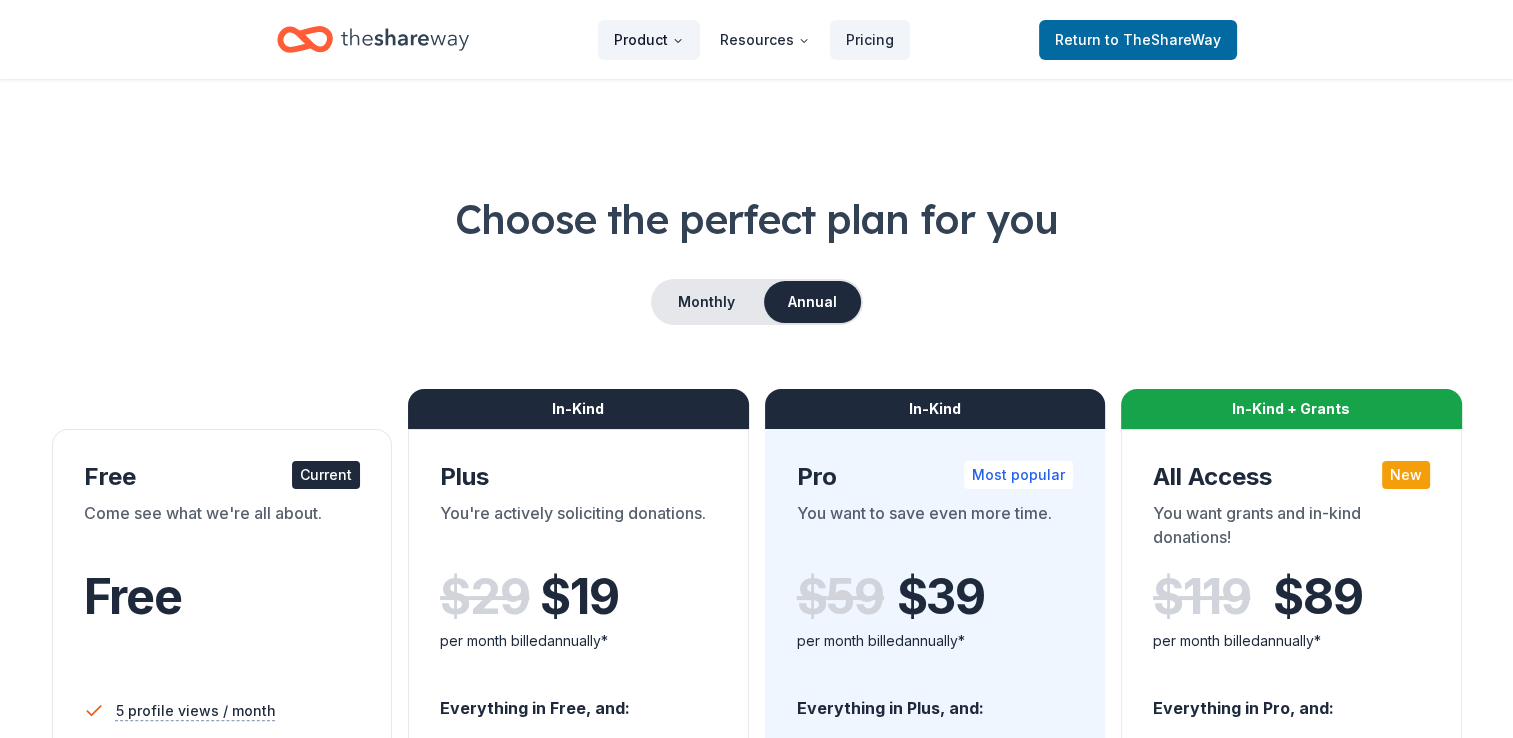 click on "Product" at bounding box center (649, 40) 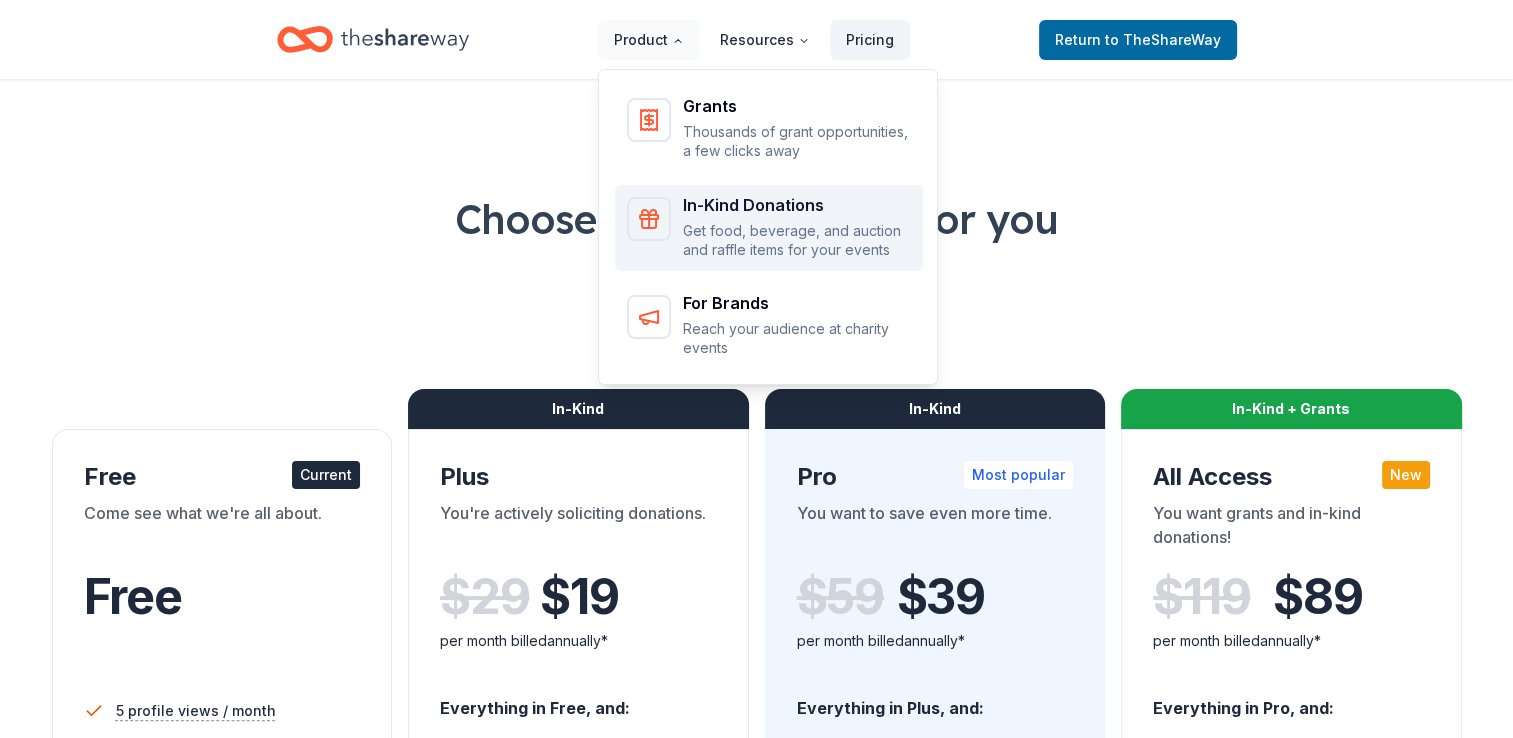 click on "In-Kind Donations" at bounding box center [797, 205] 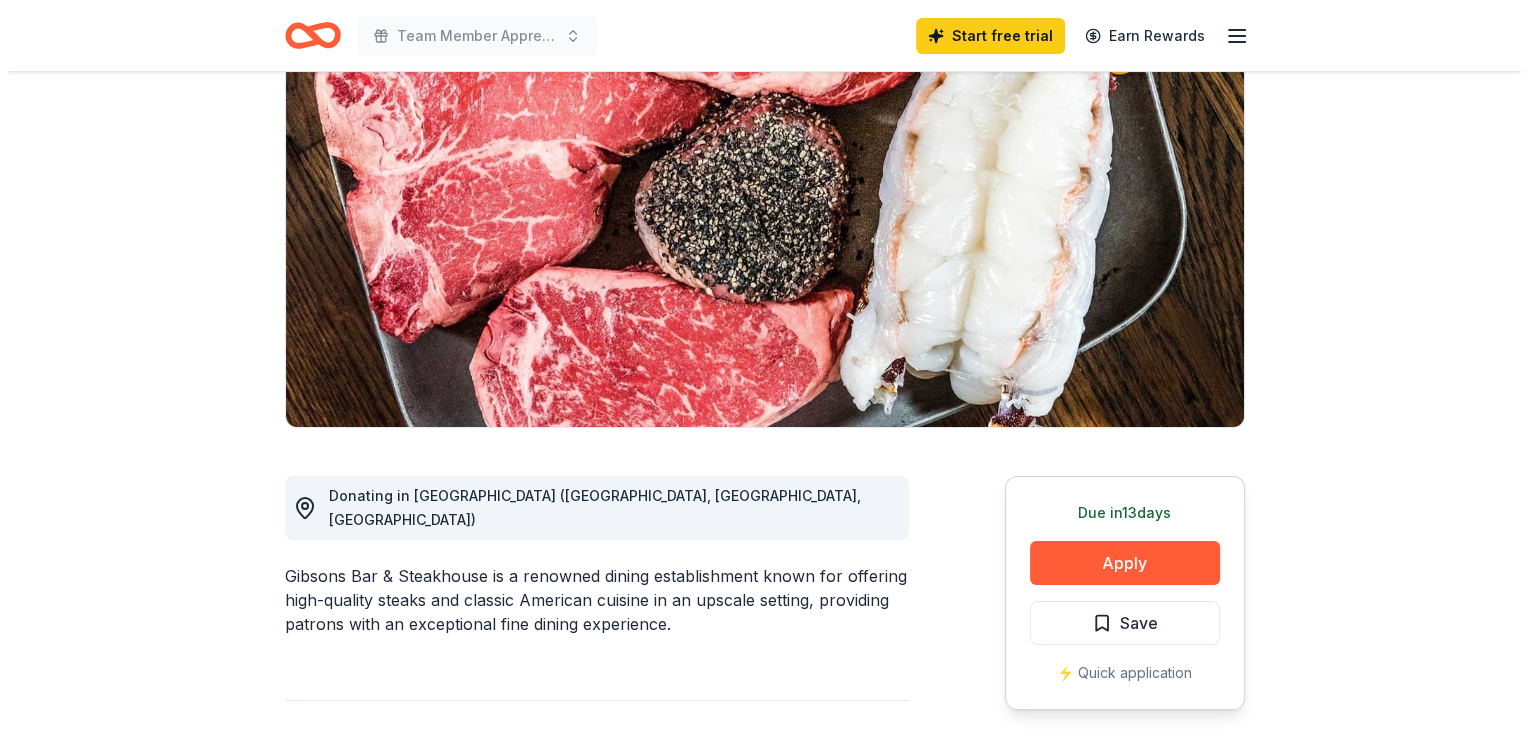 scroll, scrollTop: 200, scrollLeft: 0, axis: vertical 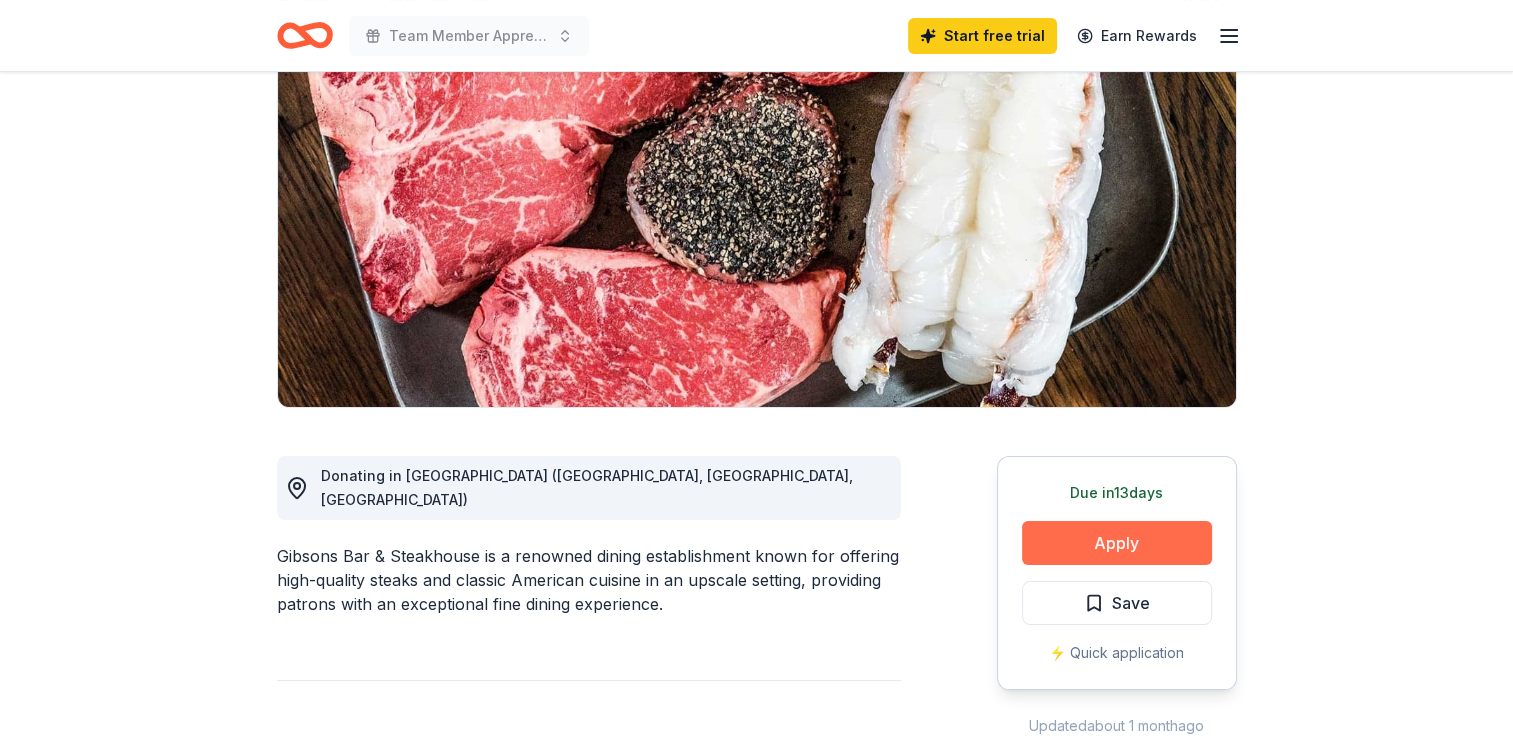 click on "Apply" at bounding box center [1117, 543] 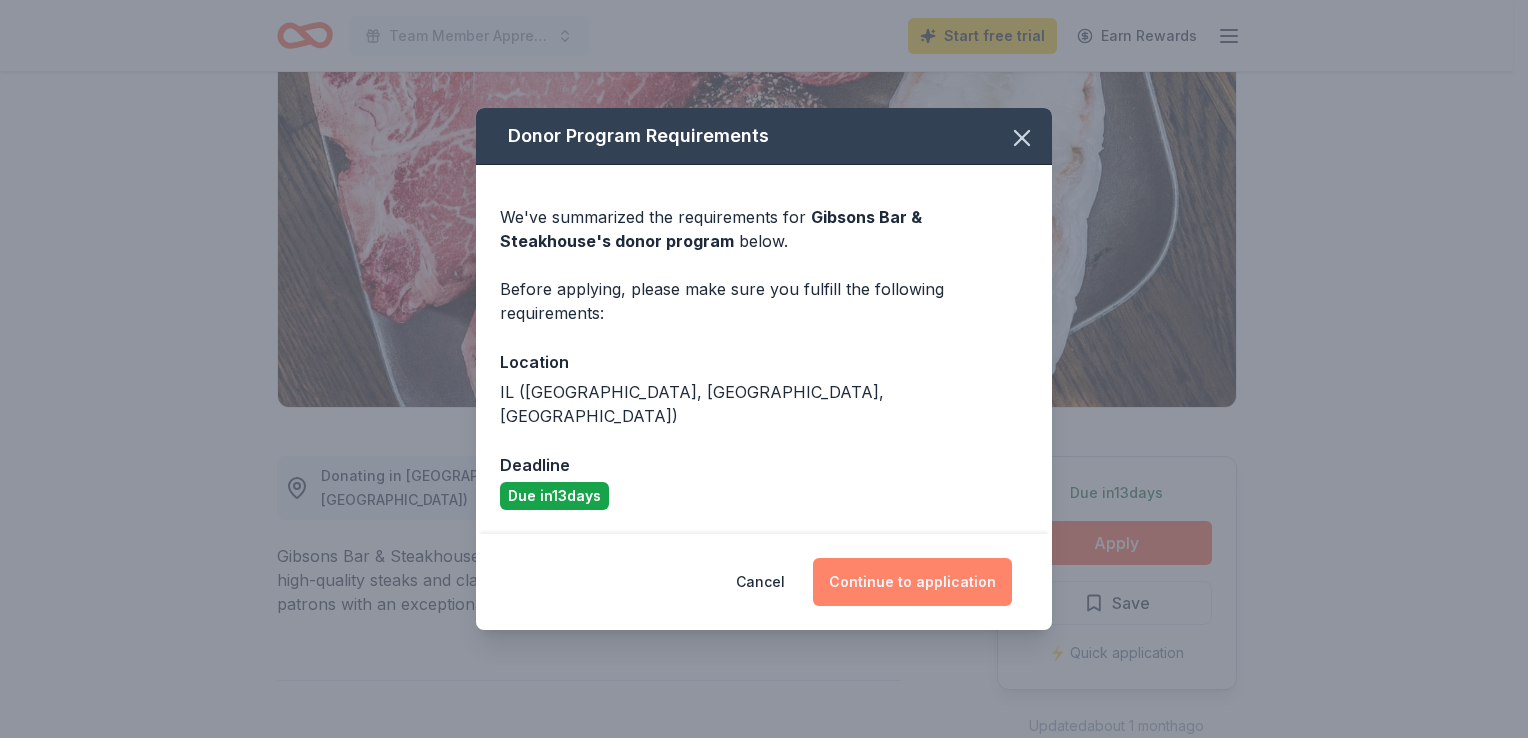 click on "Continue to application" at bounding box center [912, 582] 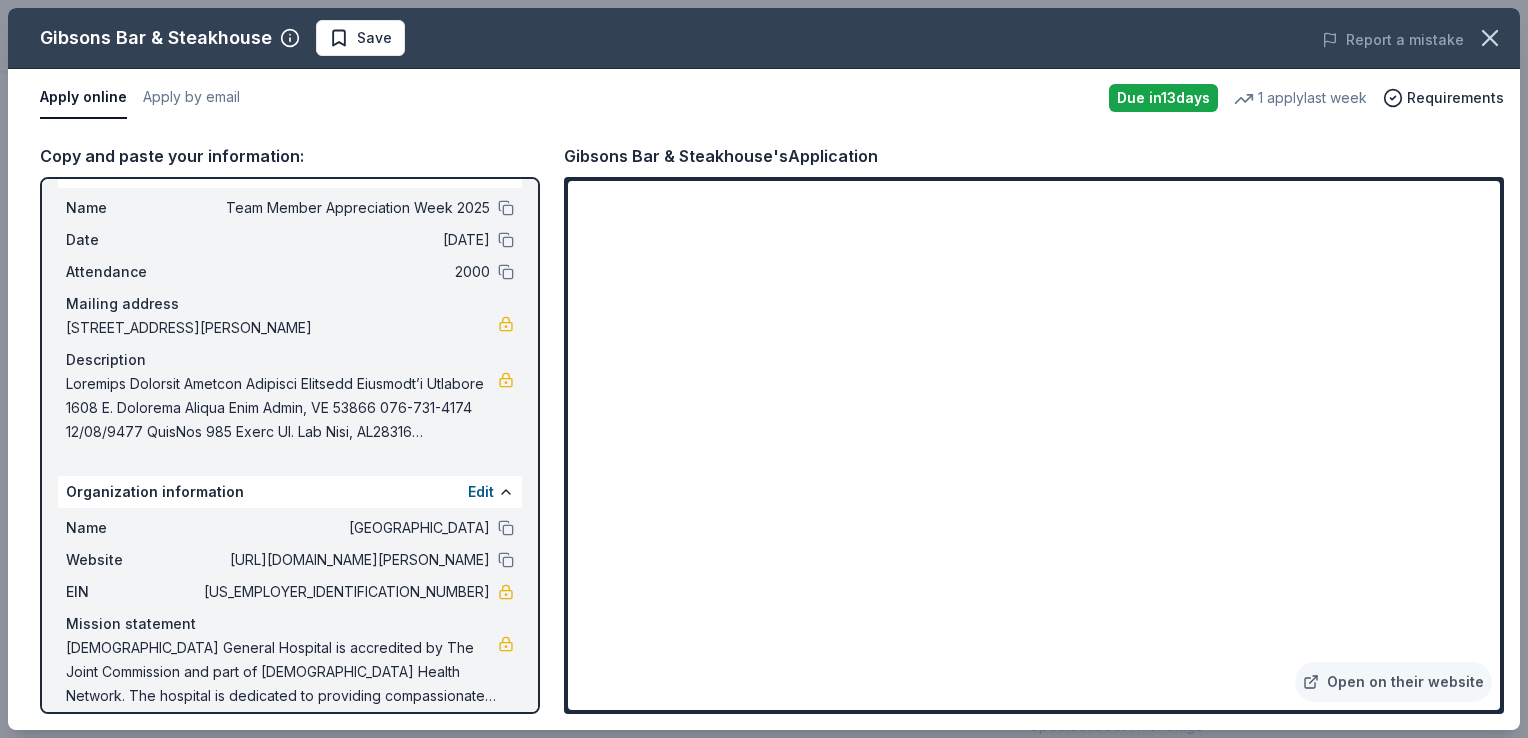 scroll, scrollTop: 57, scrollLeft: 0, axis: vertical 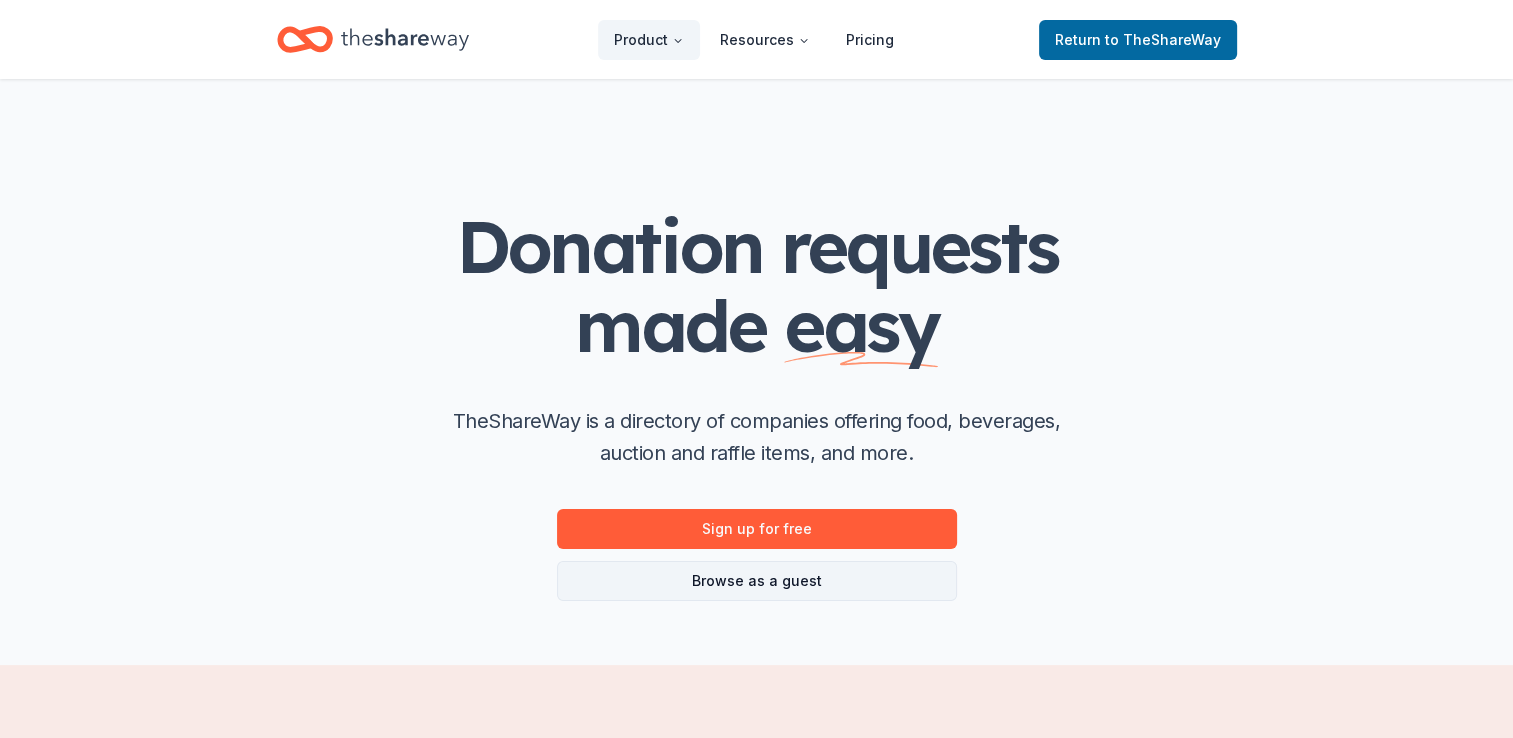click on "Browse as a guest" at bounding box center [757, 581] 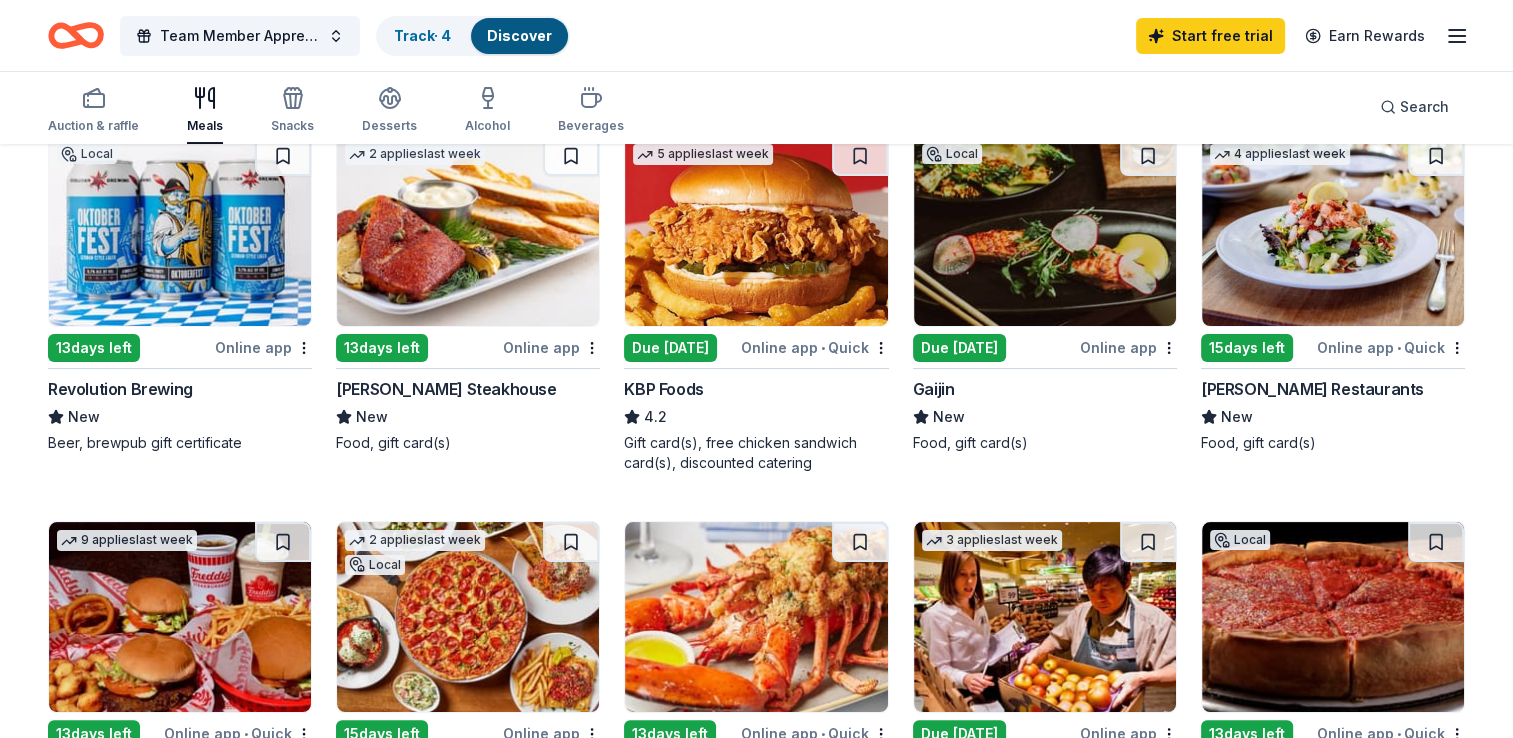scroll, scrollTop: 0, scrollLeft: 0, axis: both 